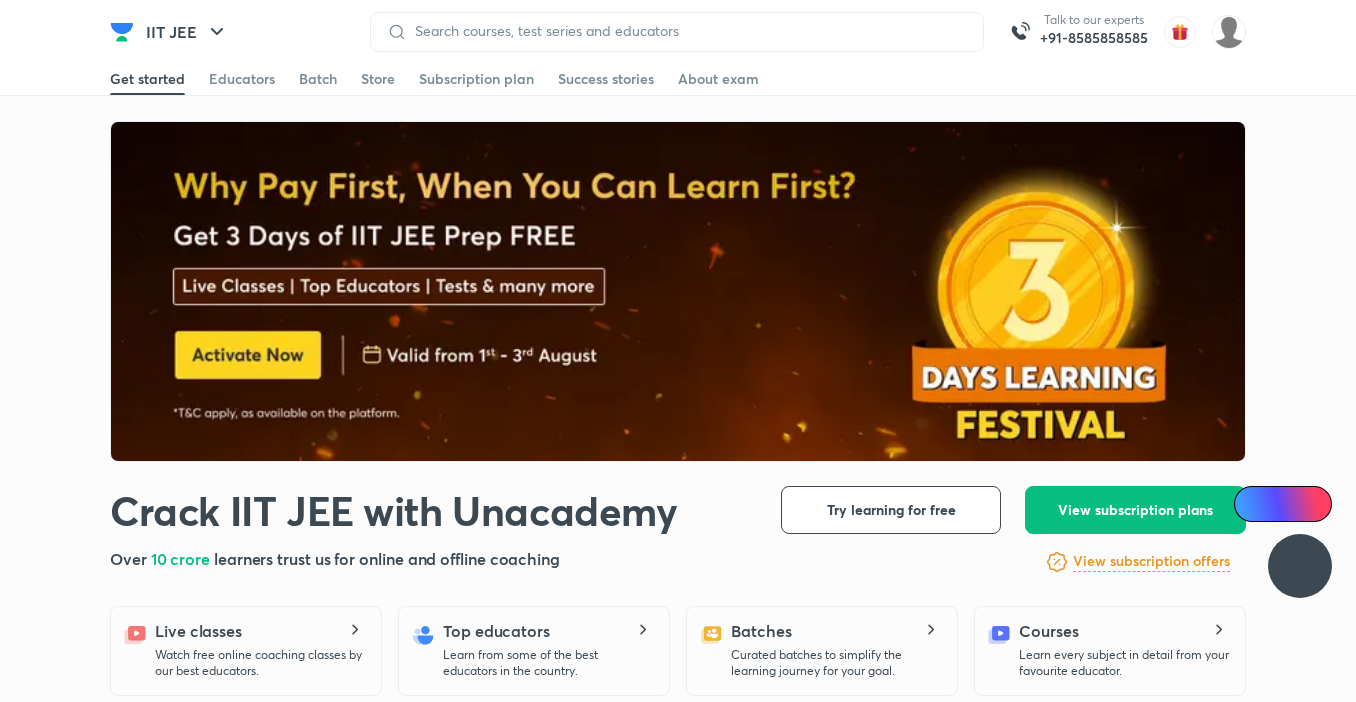 scroll, scrollTop: 0, scrollLeft: 0, axis: both 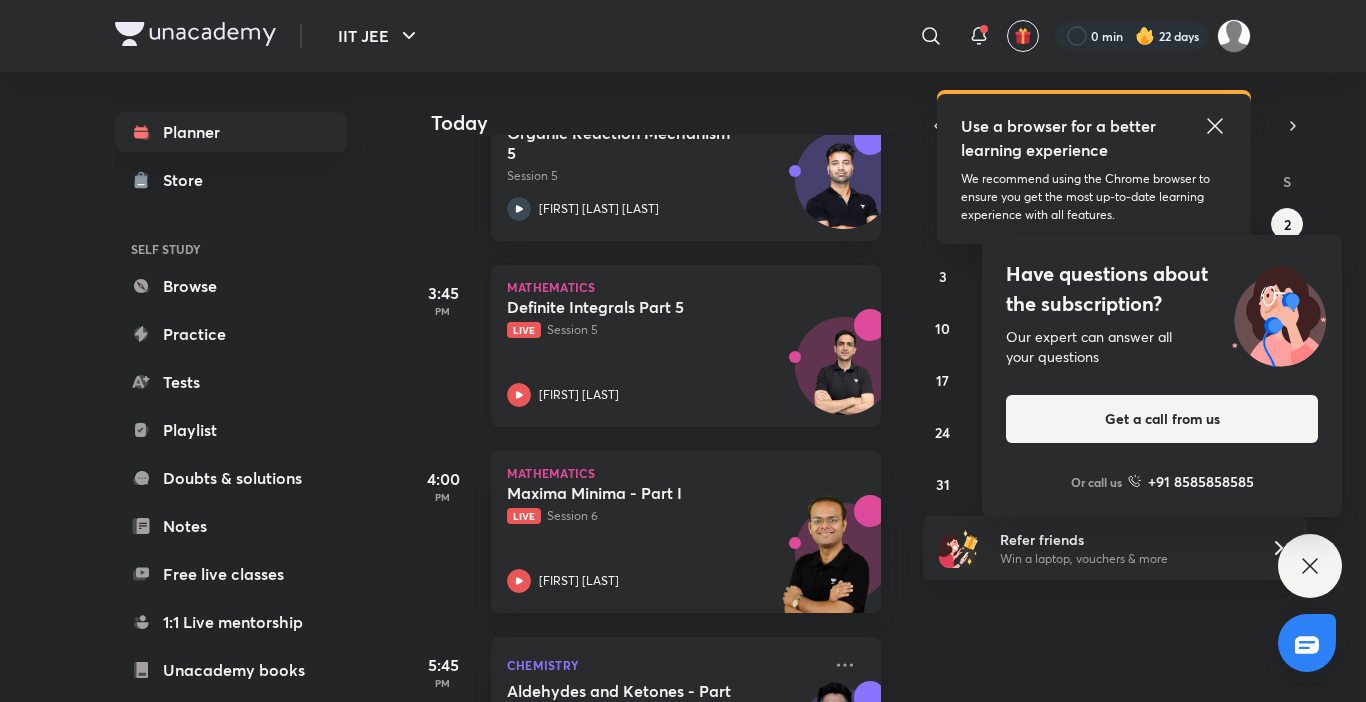 click on "Definite Integrals Part 5 Live Session 5 Arvind Kalia" at bounding box center [664, 352] 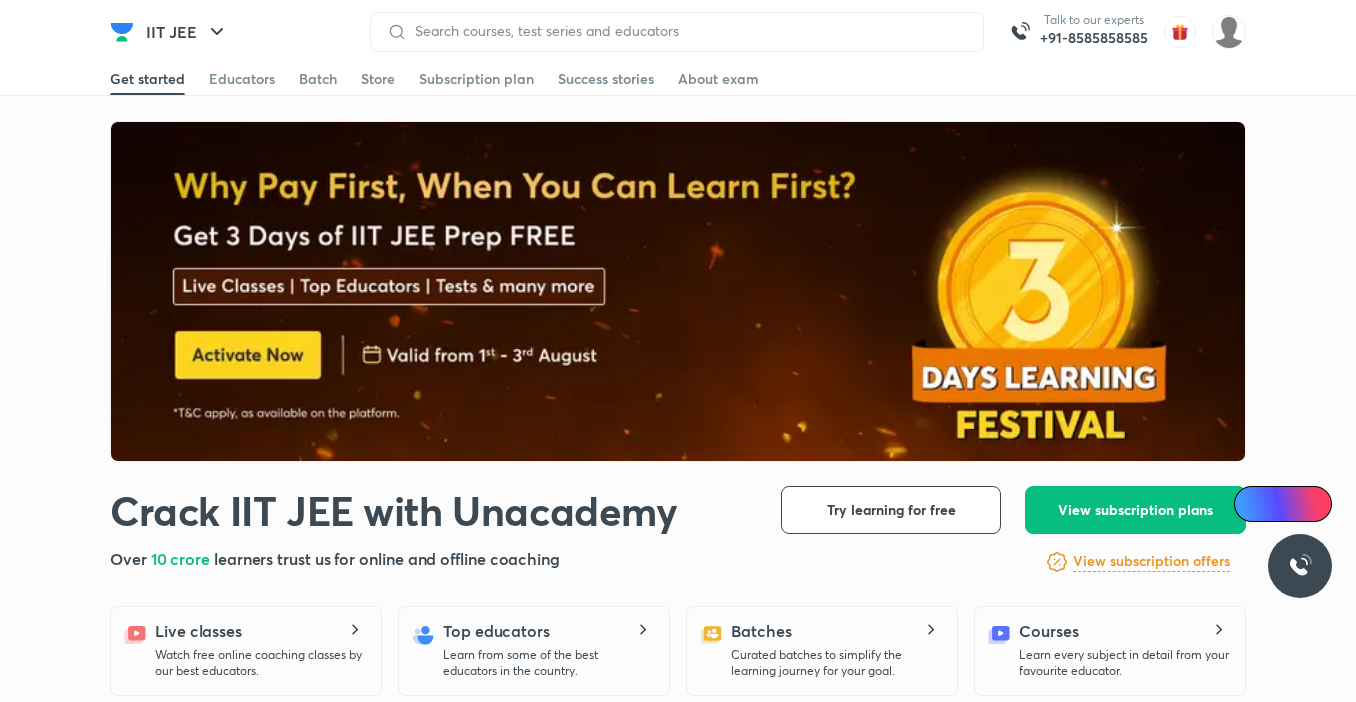 scroll, scrollTop: 0, scrollLeft: 0, axis: both 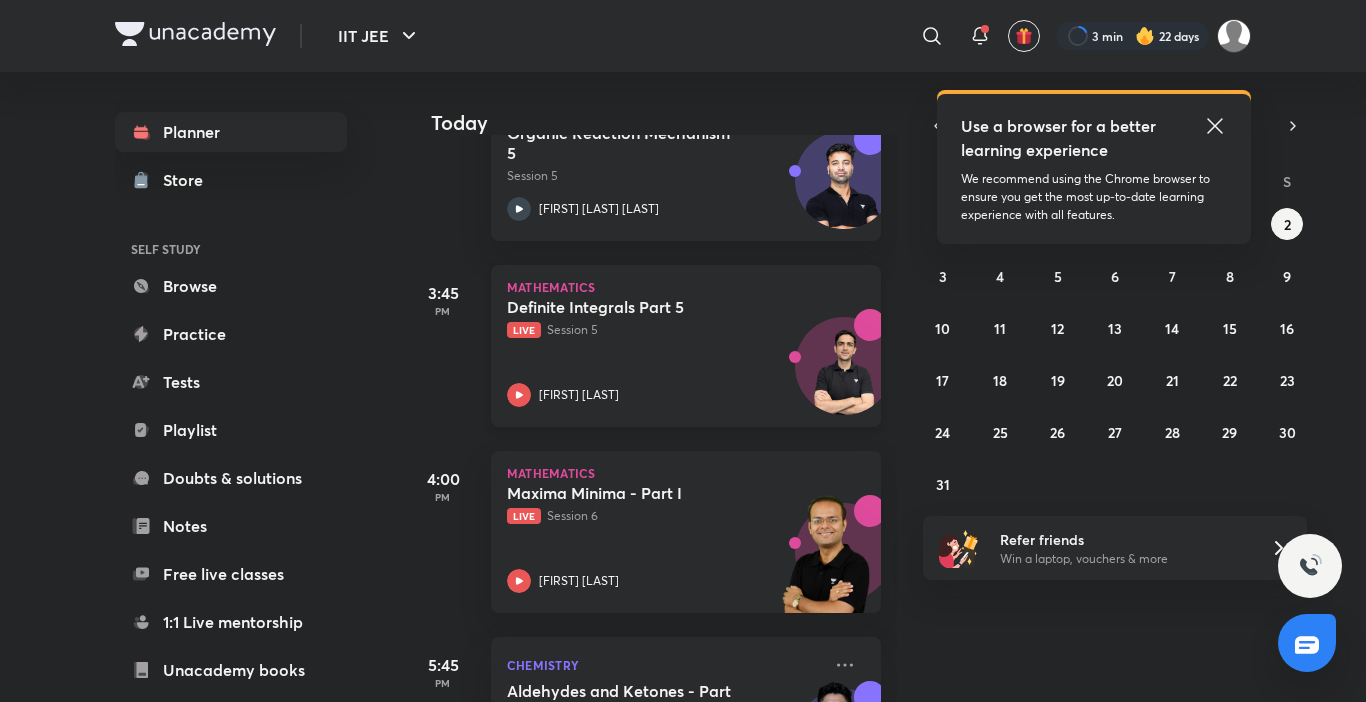 click on "Definite Integrals Part 5 Live Session 5 [FIRST] [LAST]" at bounding box center (664, 352) 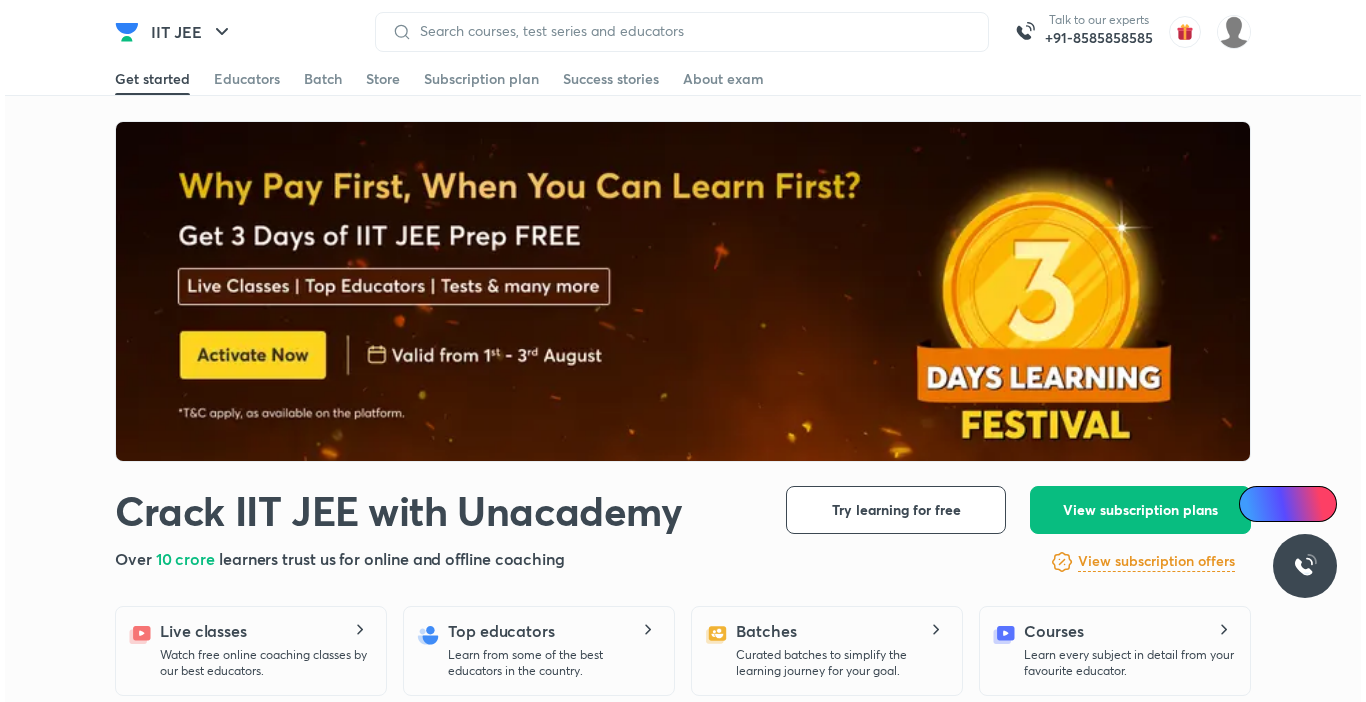 scroll, scrollTop: 0, scrollLeft: 0, axis: both 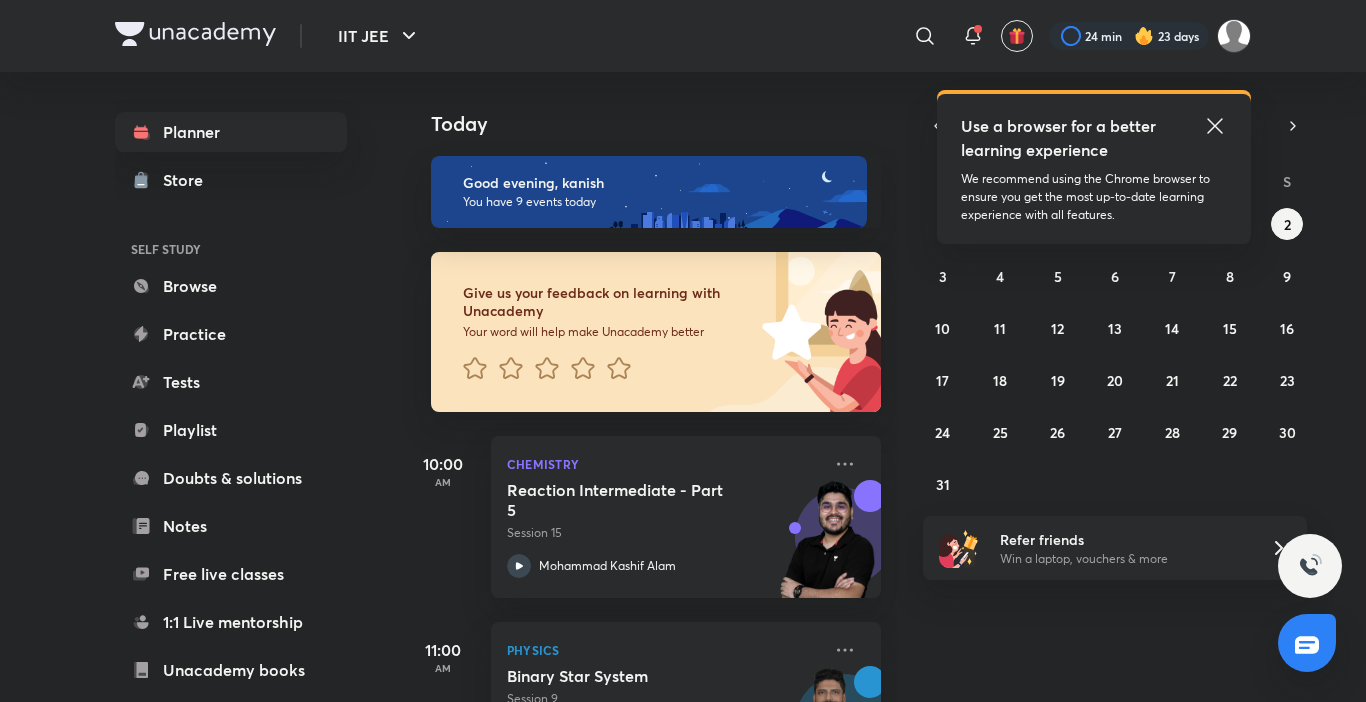 click 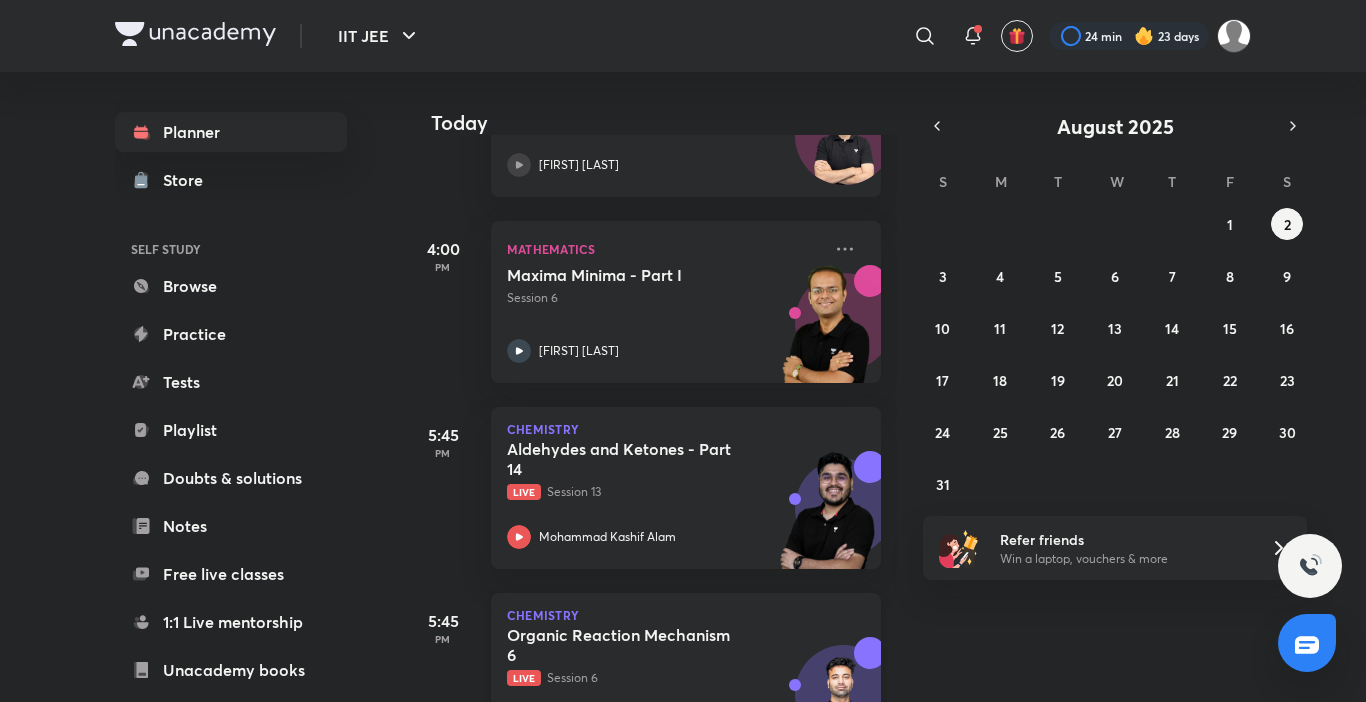 scroll, scrollTop: 1415, scrollLeft: 0, axis: vertical 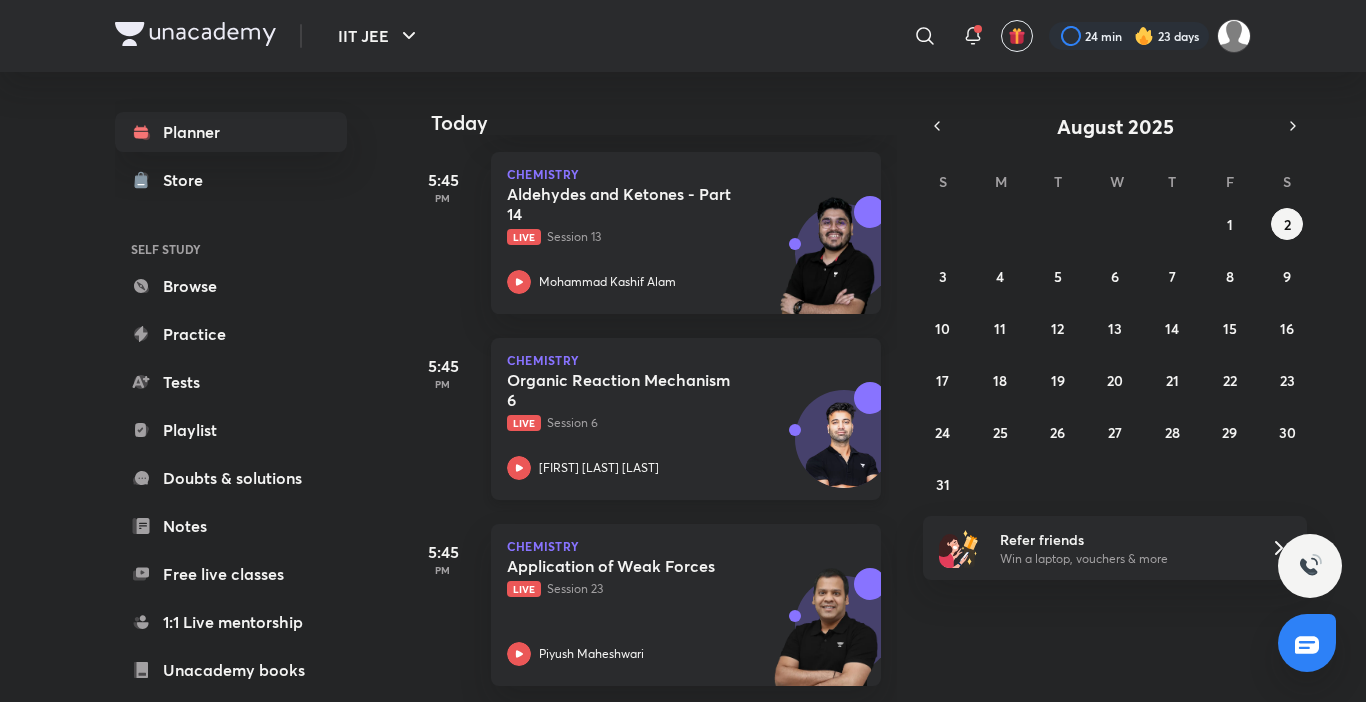 click on "Organic Reaction Mechanism 6" at bounding box center [631, 390] 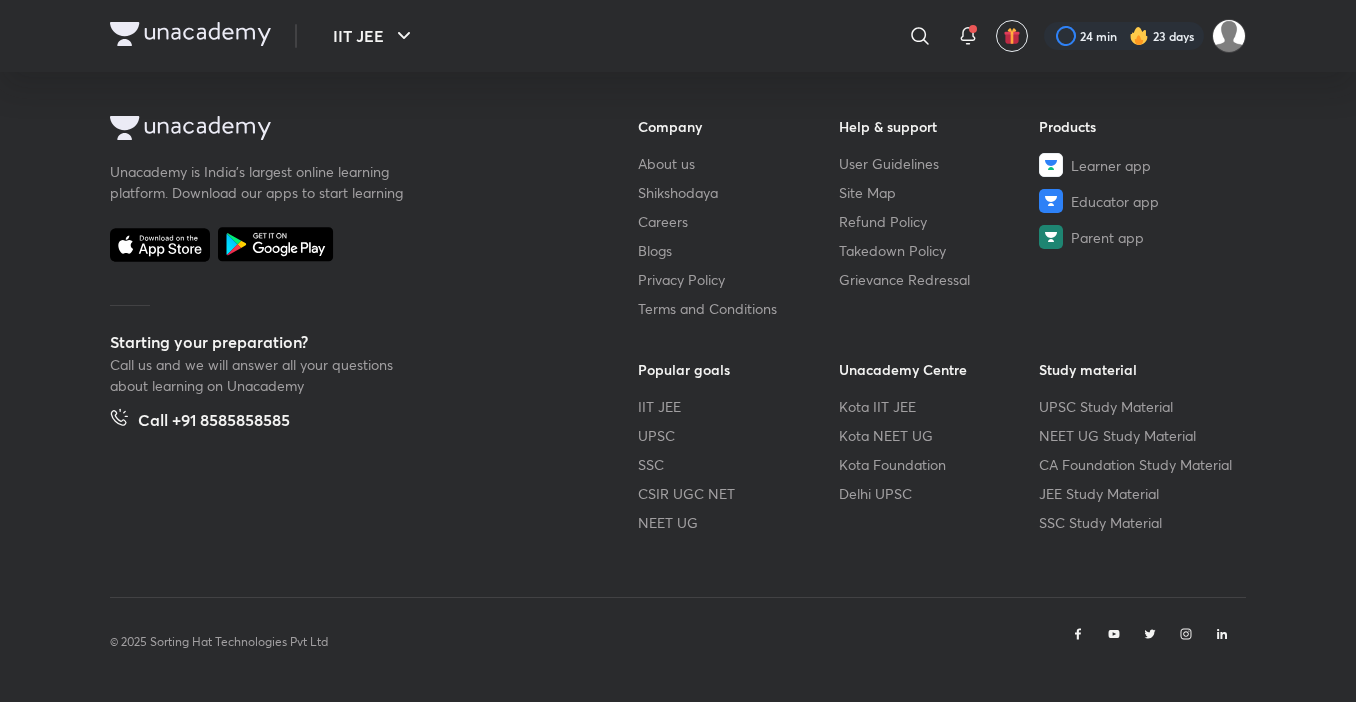 scroll, scrollTop: 1217, scrollLeft: 0, axis: vertical 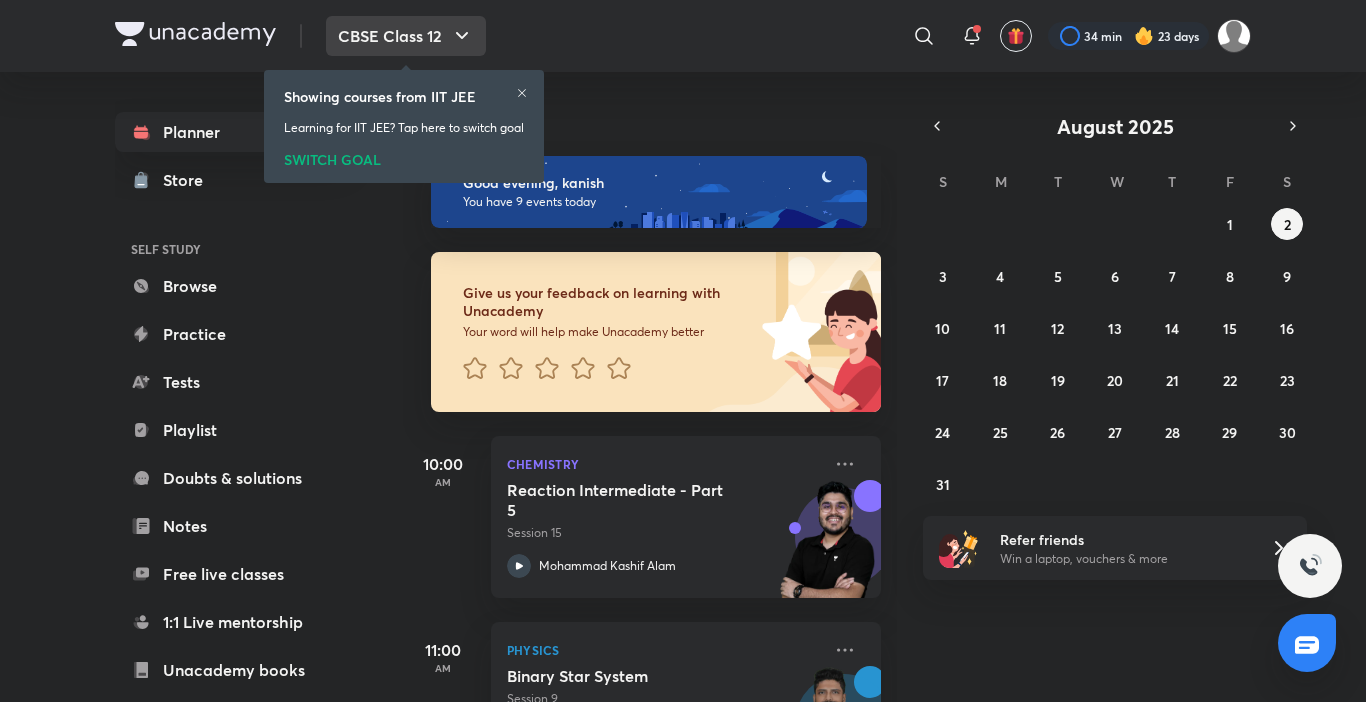 click on "CBSE Class 12" at bounding box center (406, 36) 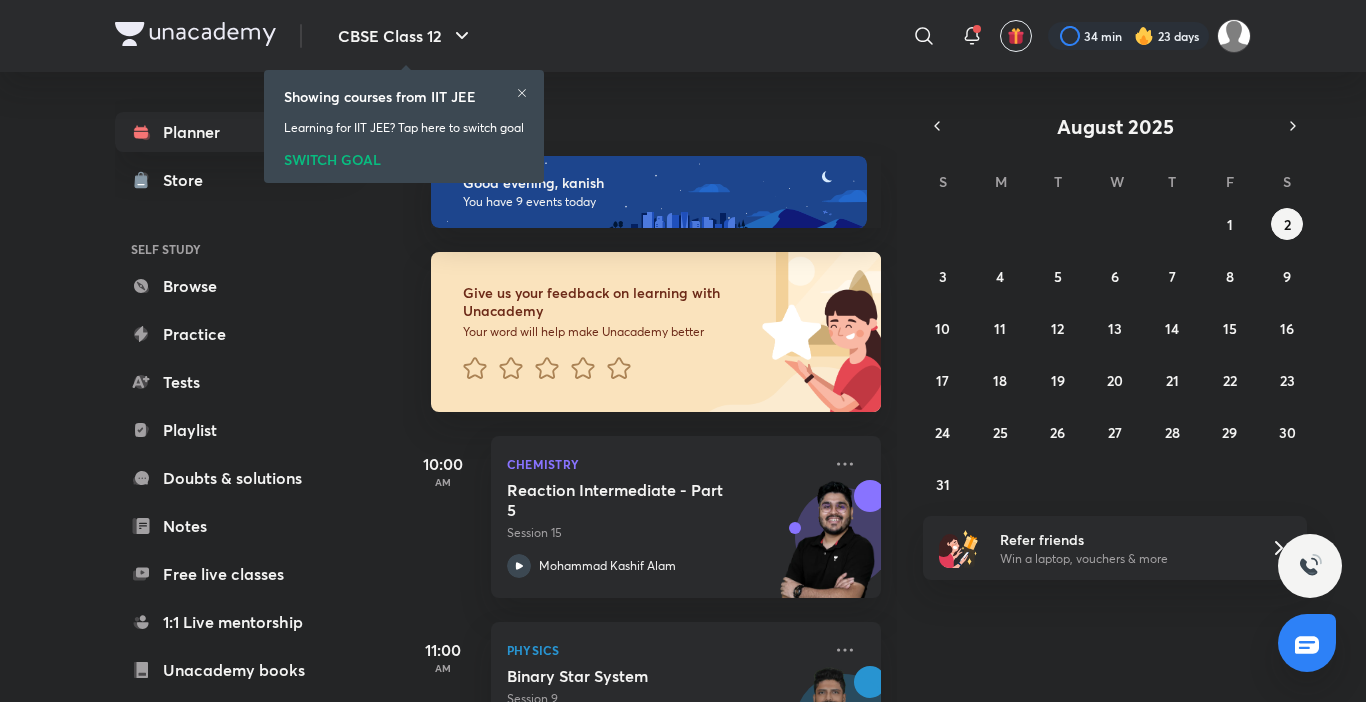 click 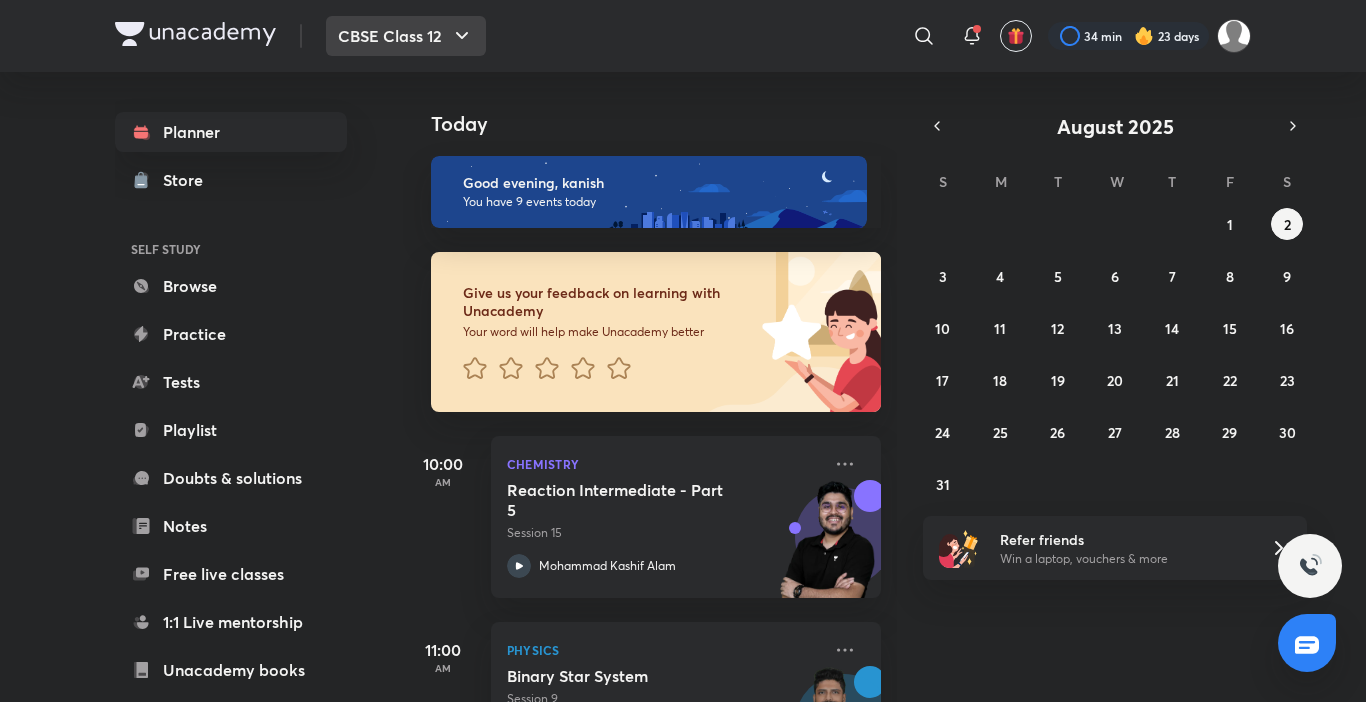 click 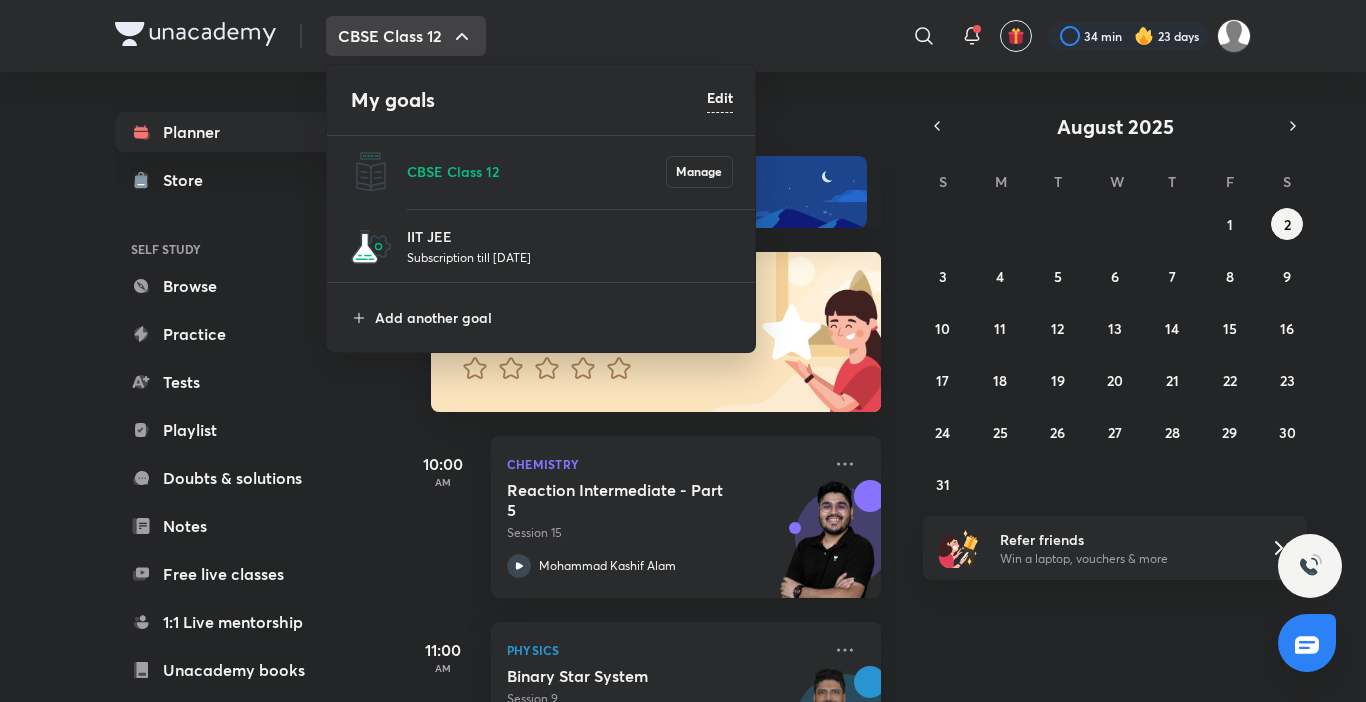 click on "Subscription till 5 Jun 2026" at bounding box center [570, 257] 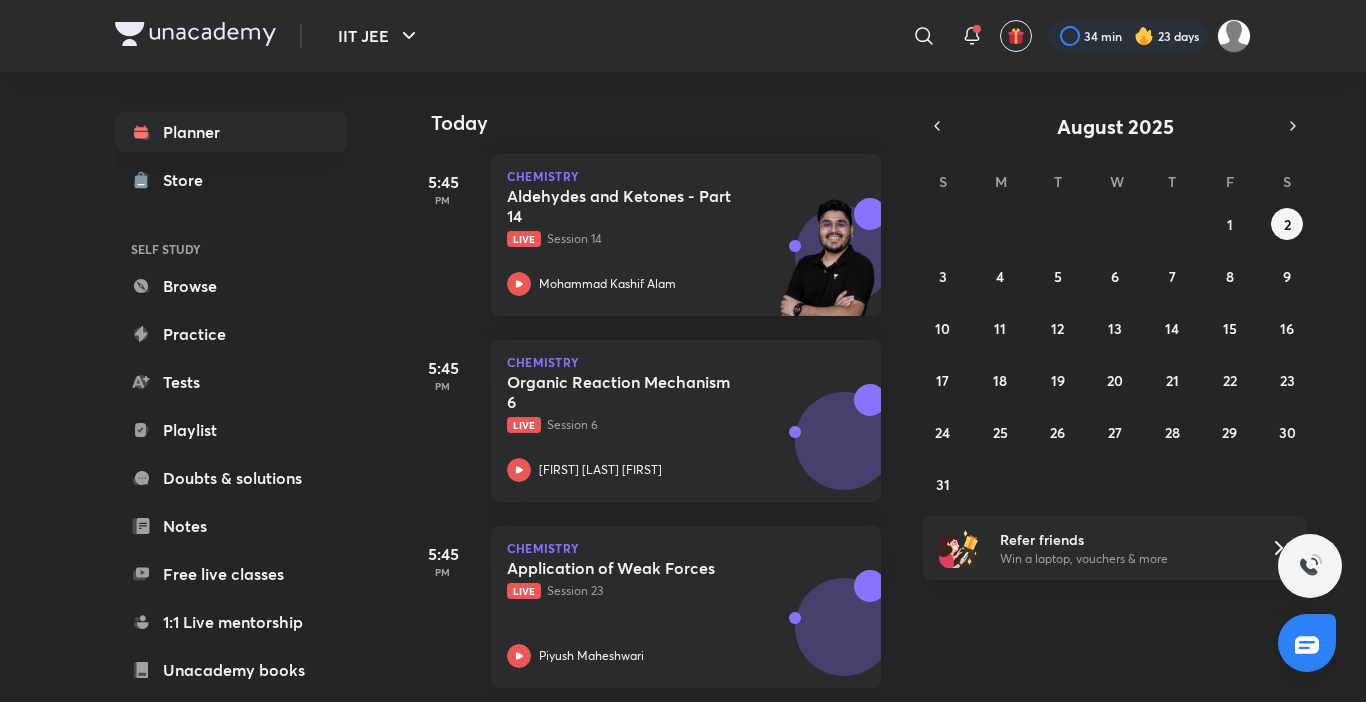 scroll, scrollTop: 1415, scrollLeft: 0, axis: vertical 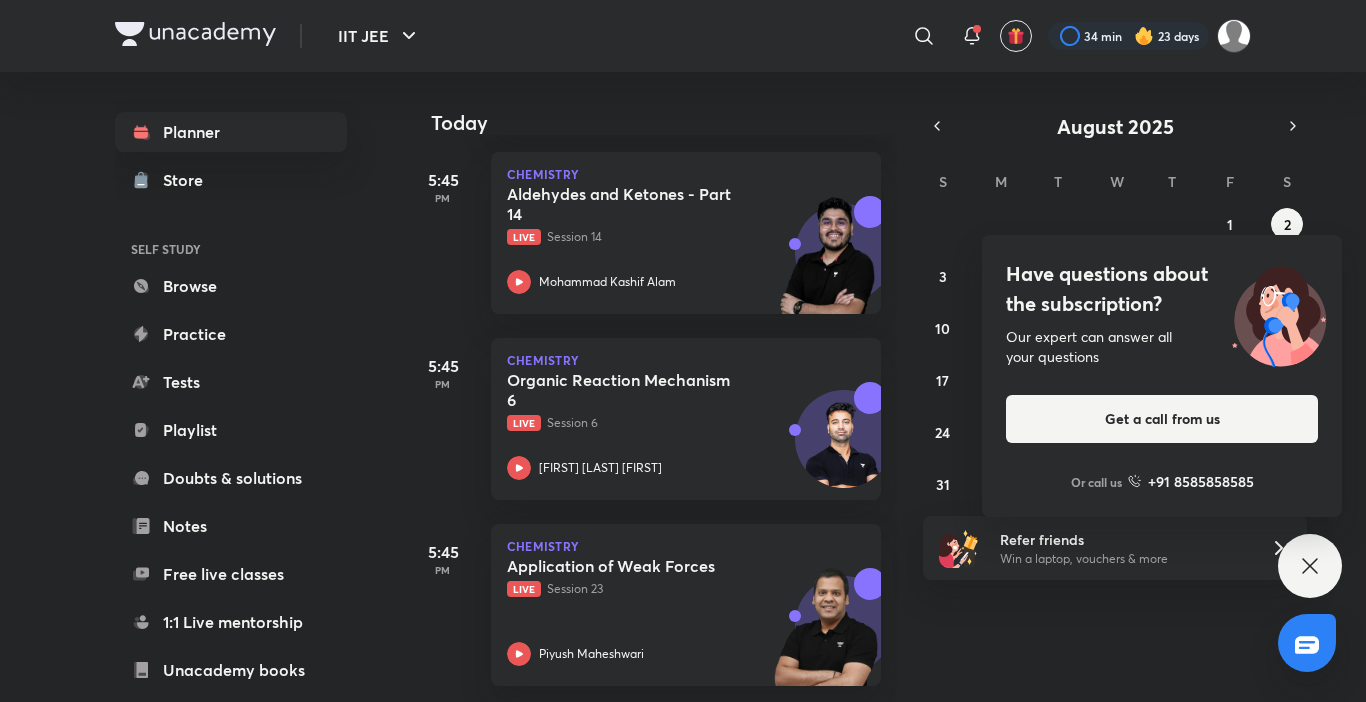 click 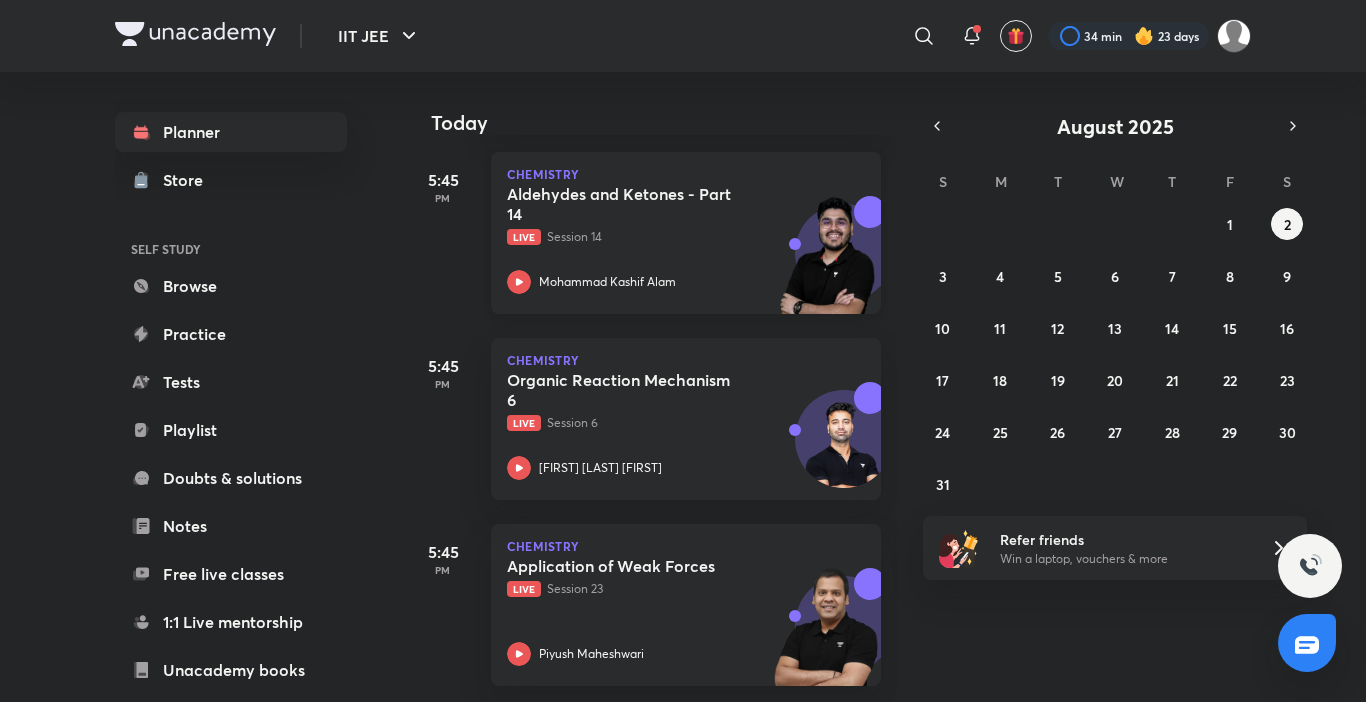 click on "Aldehydes and Ketones - Part 14" at bounding box center [631, 204] 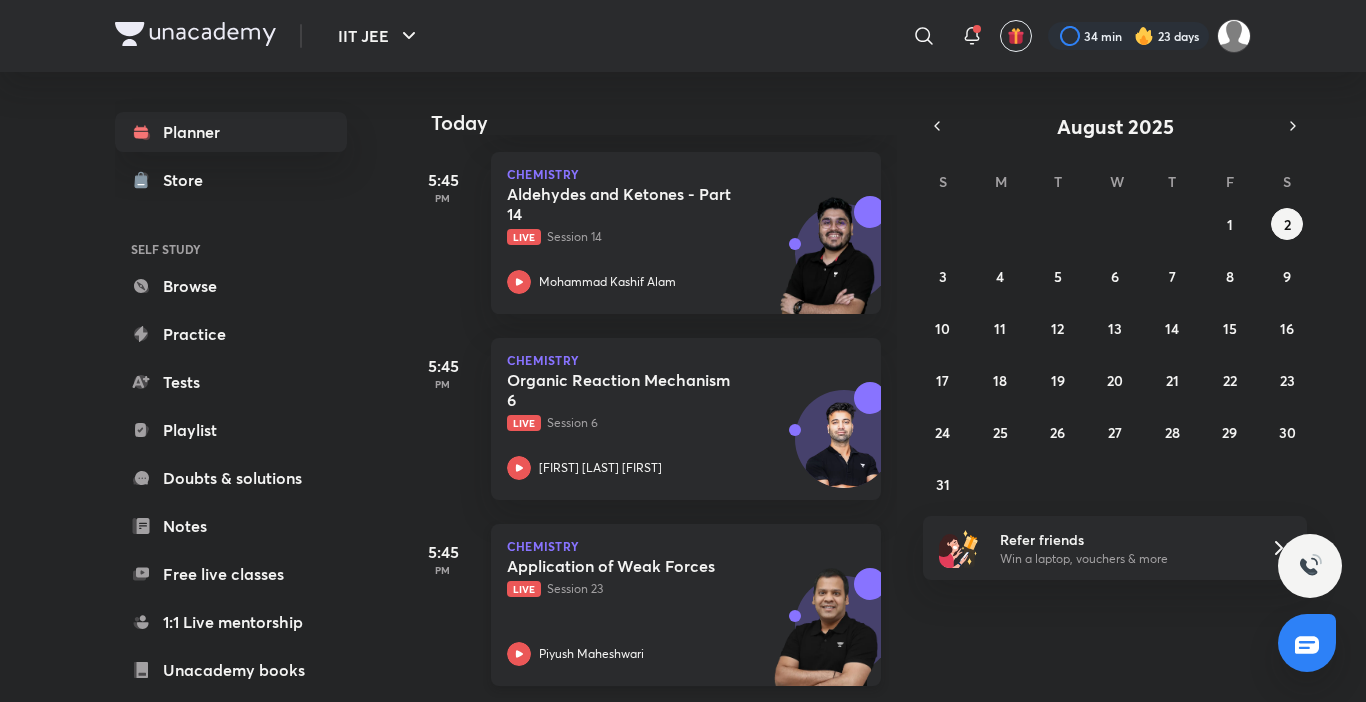 click on "Piyush Maheshwari" at bounding box center [591, 654] 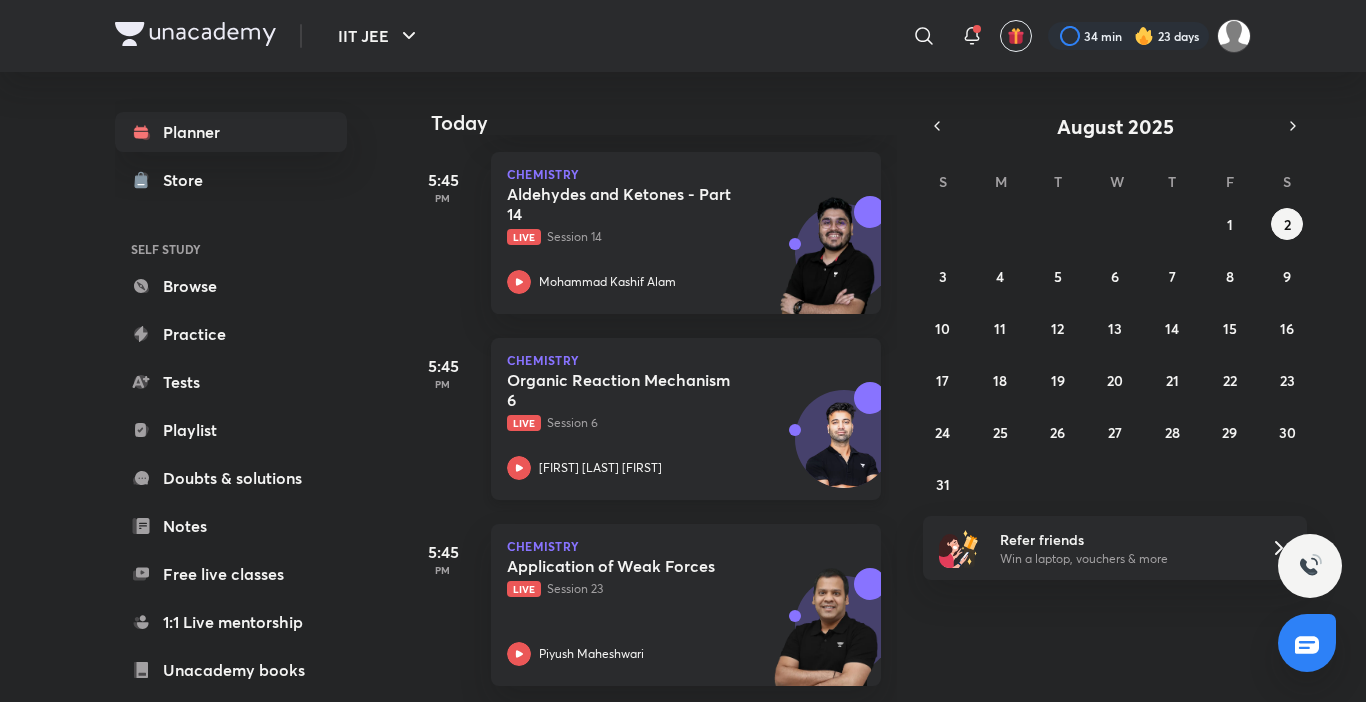 click on "Organic Reaction Mechanism 6 Live Session 6 Mohit Saarim Ryan" at bounding box center (664, 425) 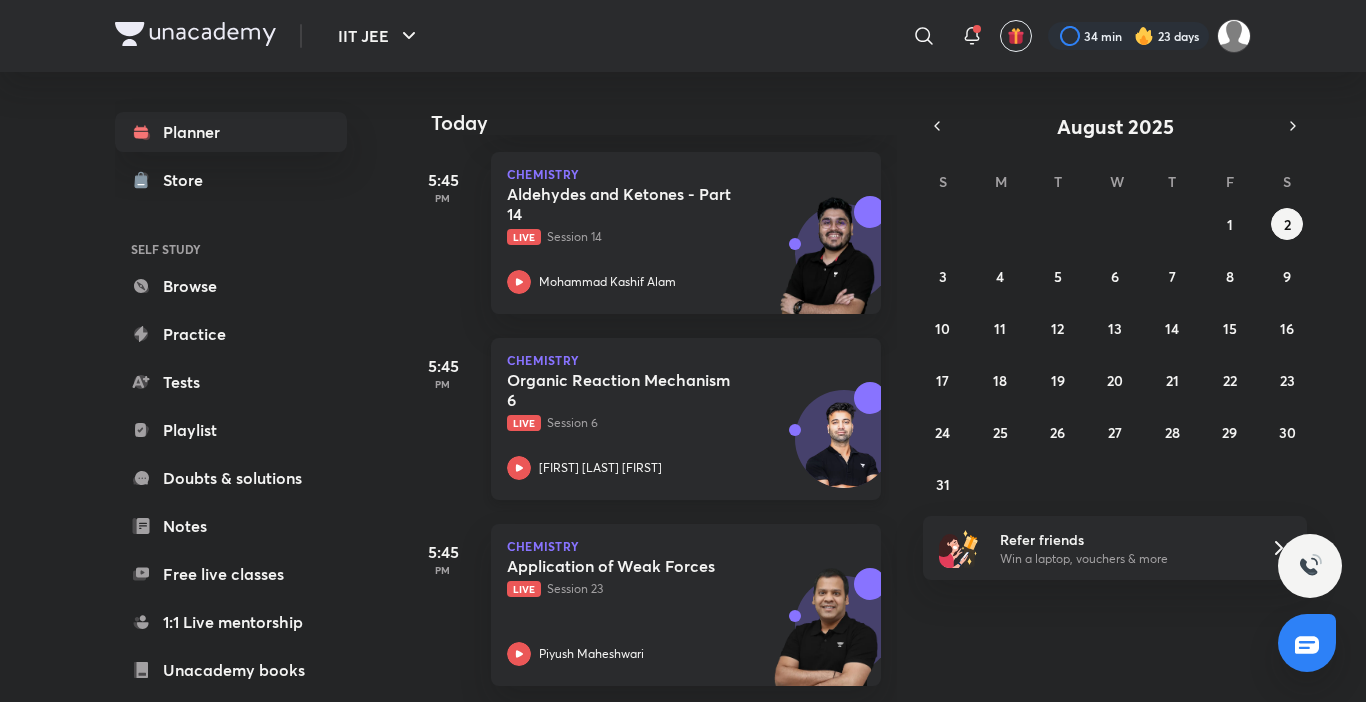 click on "Organic Reaction Mechanism 6 Live Session 6 Mohit Saarim Ryan" at bounding box center (664, 425) 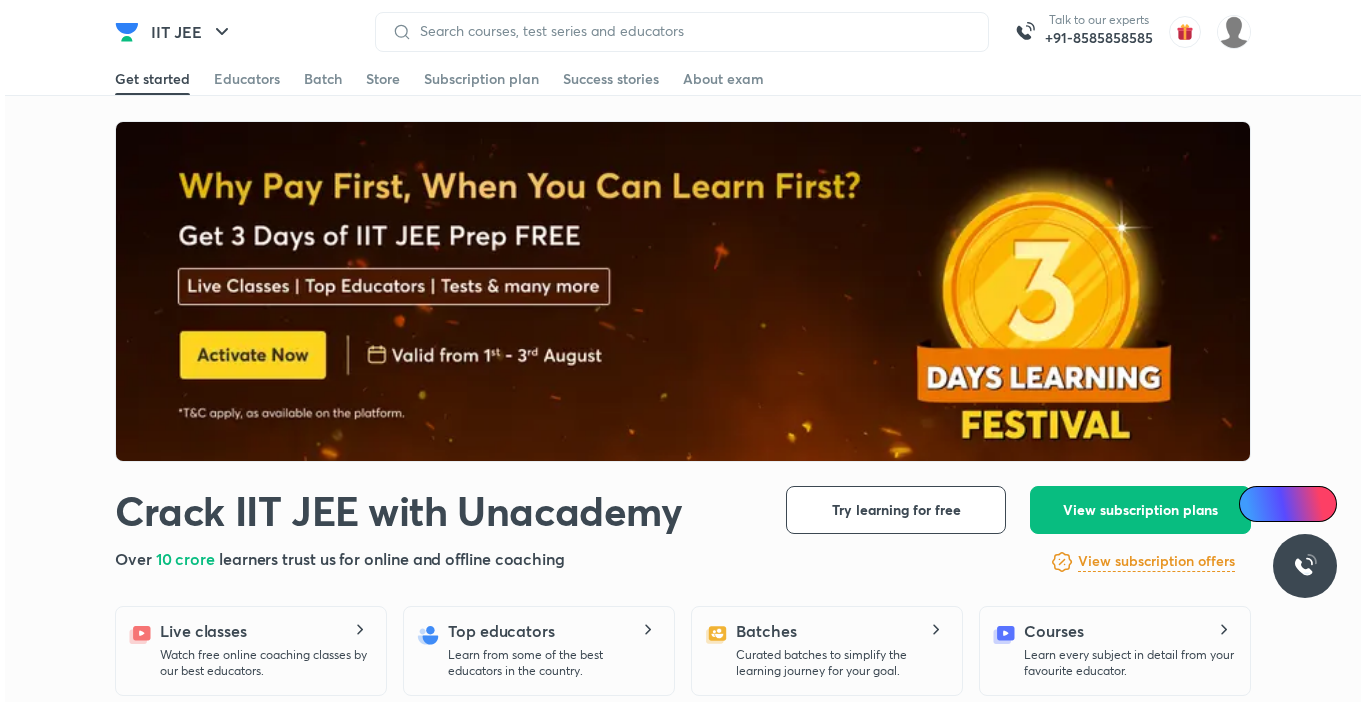 scroll, scrollTop: 0, scrollLeft: 0, axis: both 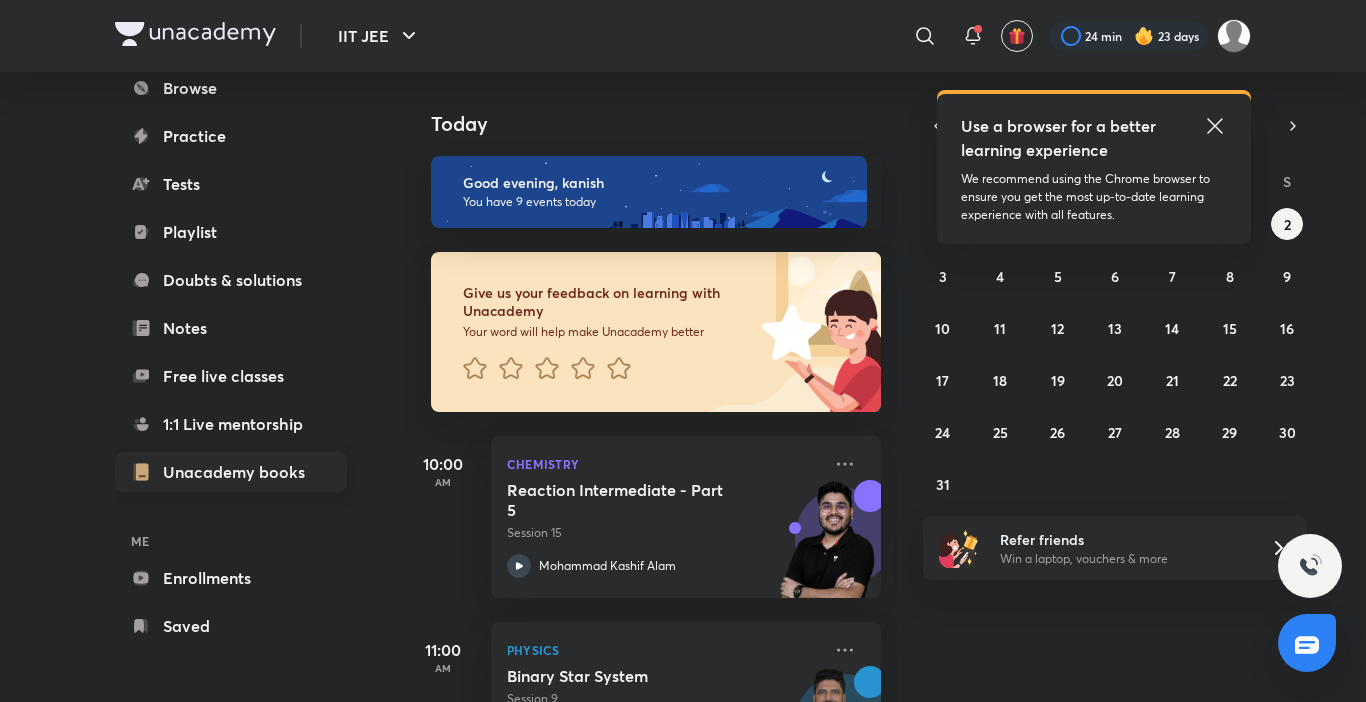 click on "Unacademy books" at bounding box center (231, 472) 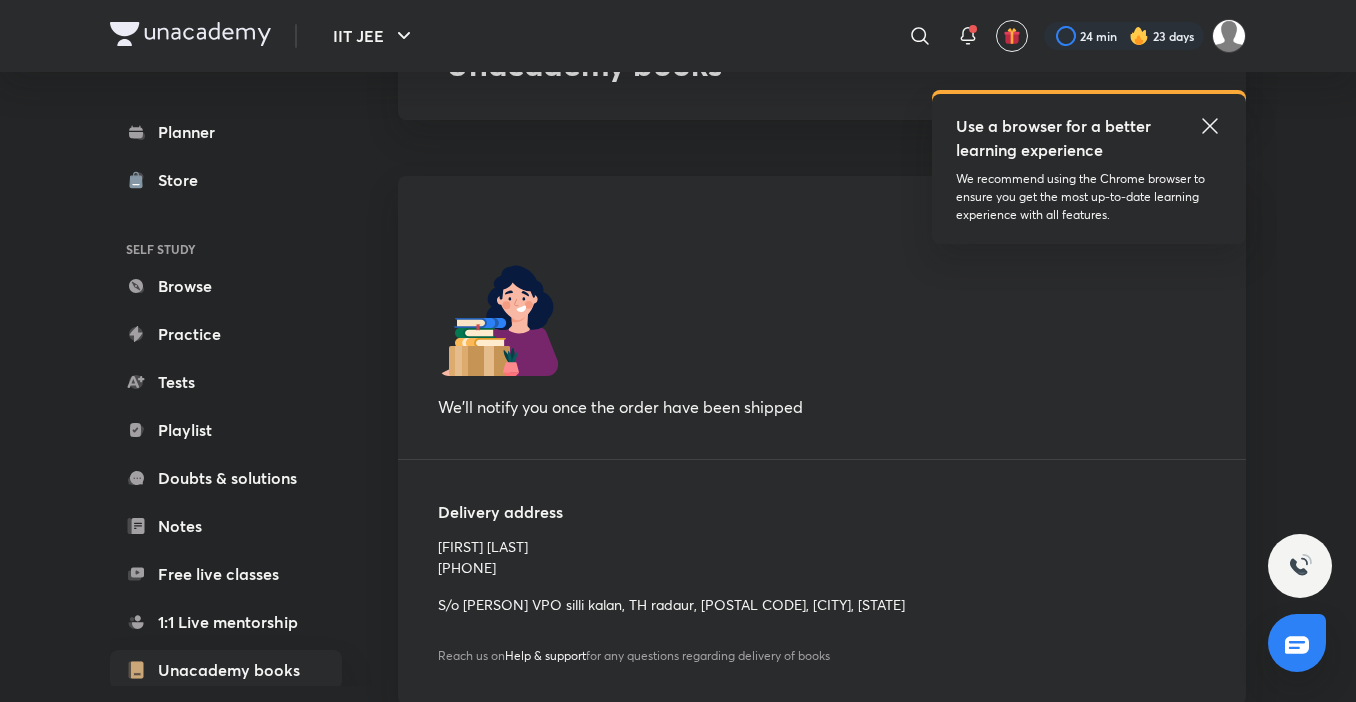 scroll, scrollTop: 191, scrollLeft: 0, axis: vertical 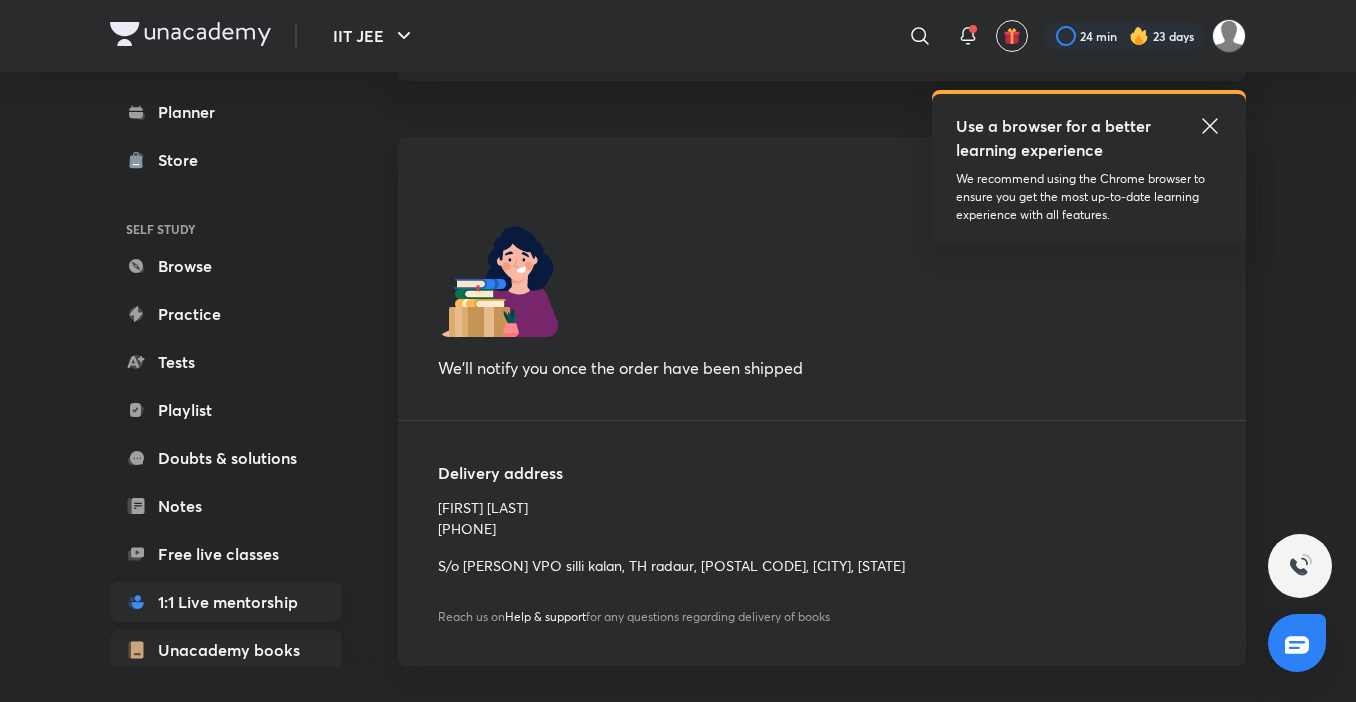 click on "1:1 Live mentorship" at bounding box center [226, 602] 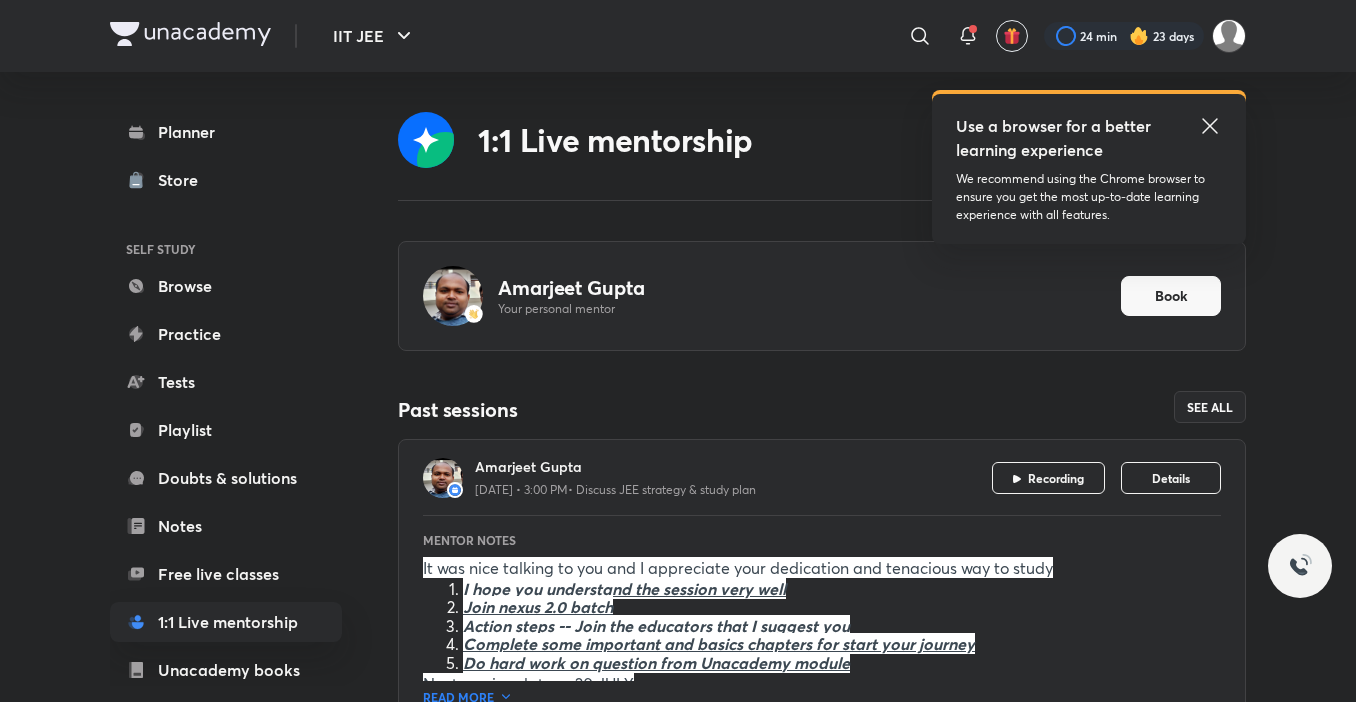 scroll, scrollTop: 371, scrollLeft: 0, axis: vertical 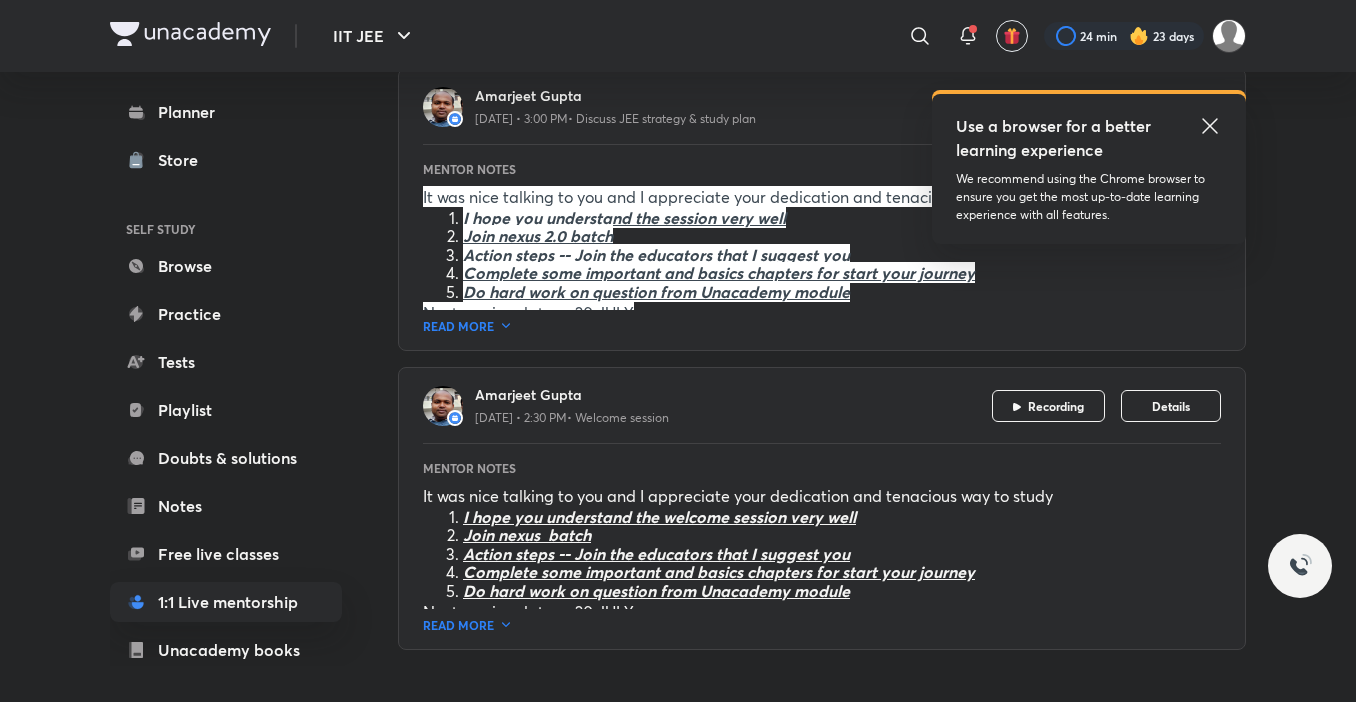 click on "READ MORE" at bounding box center [822, 322] 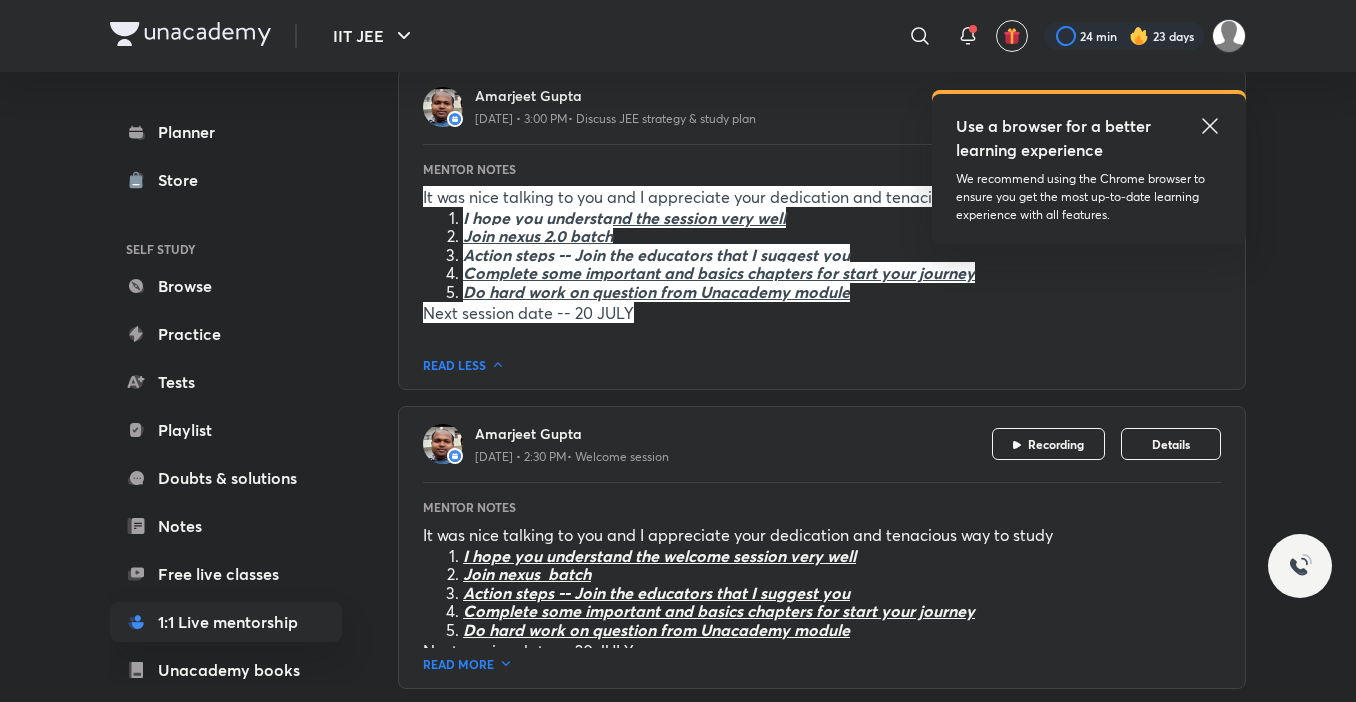 click 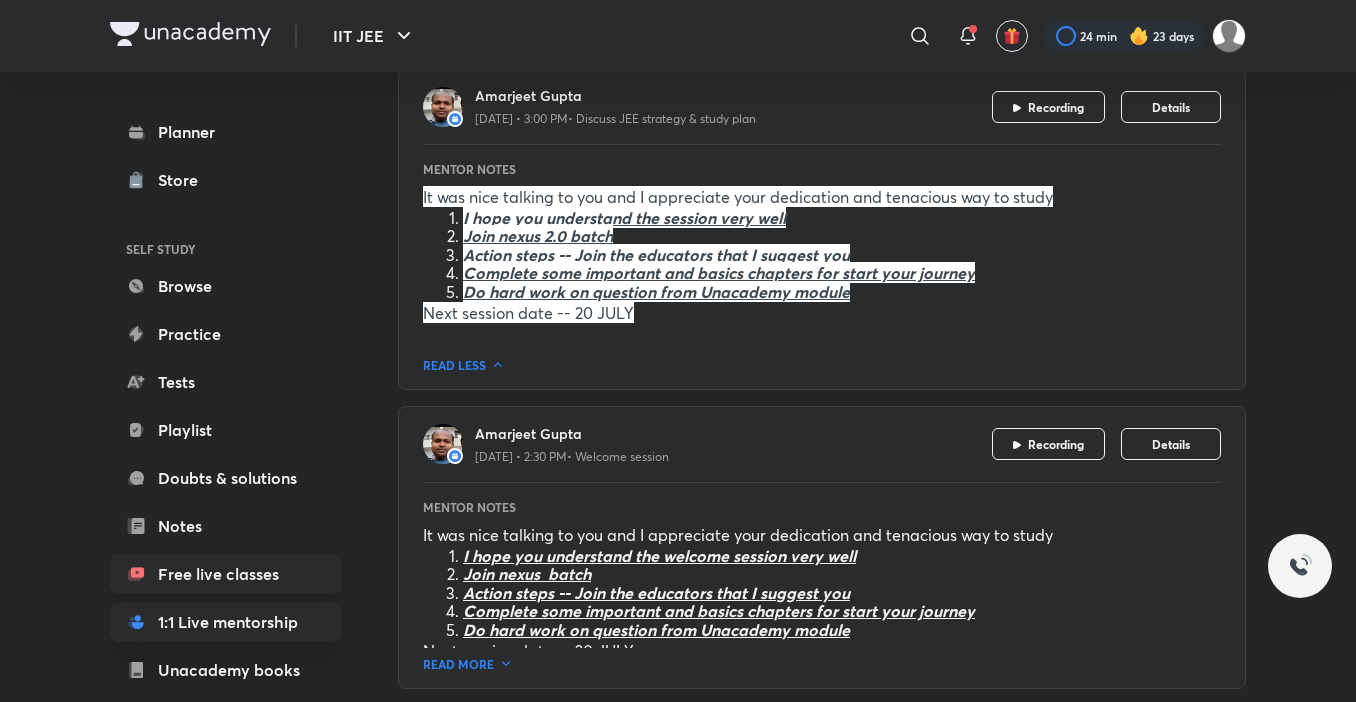 click on "Free live classes" at bounding box center (226, 574) 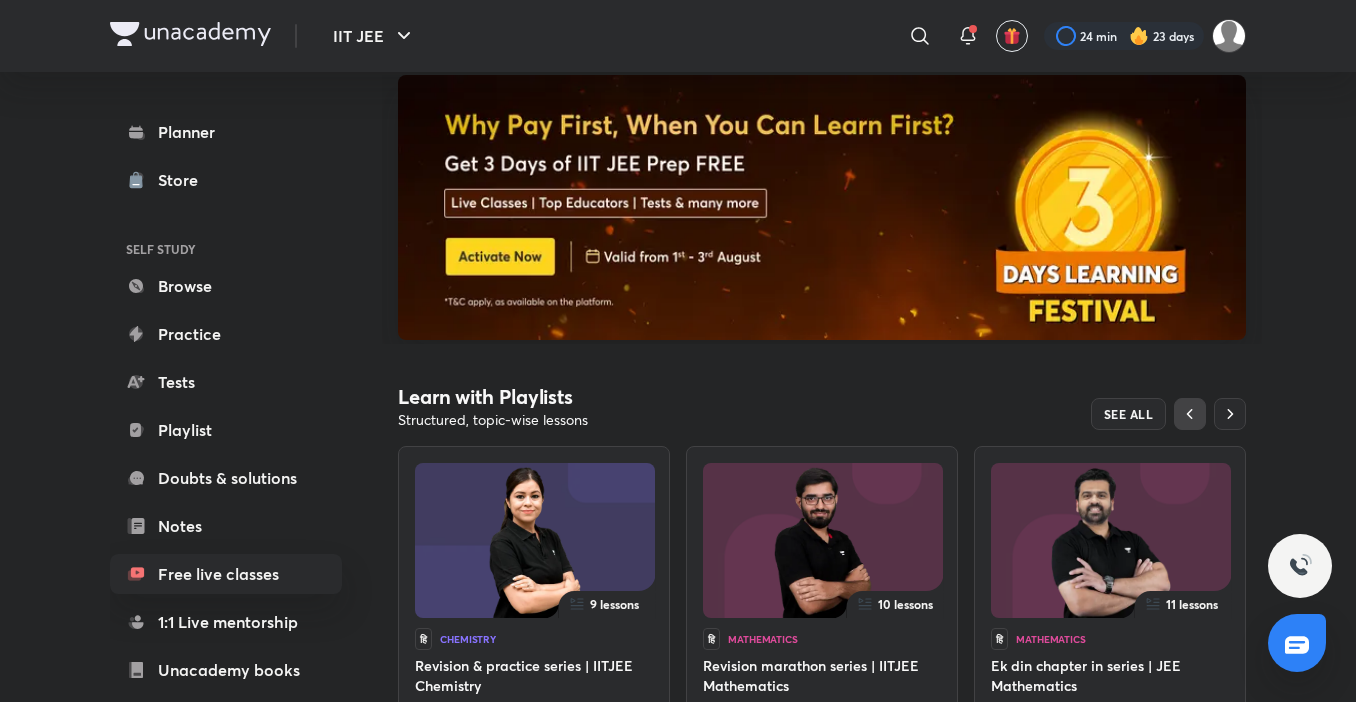 scroll, scrollTop: 0, scrollLeft: 0, axis: both 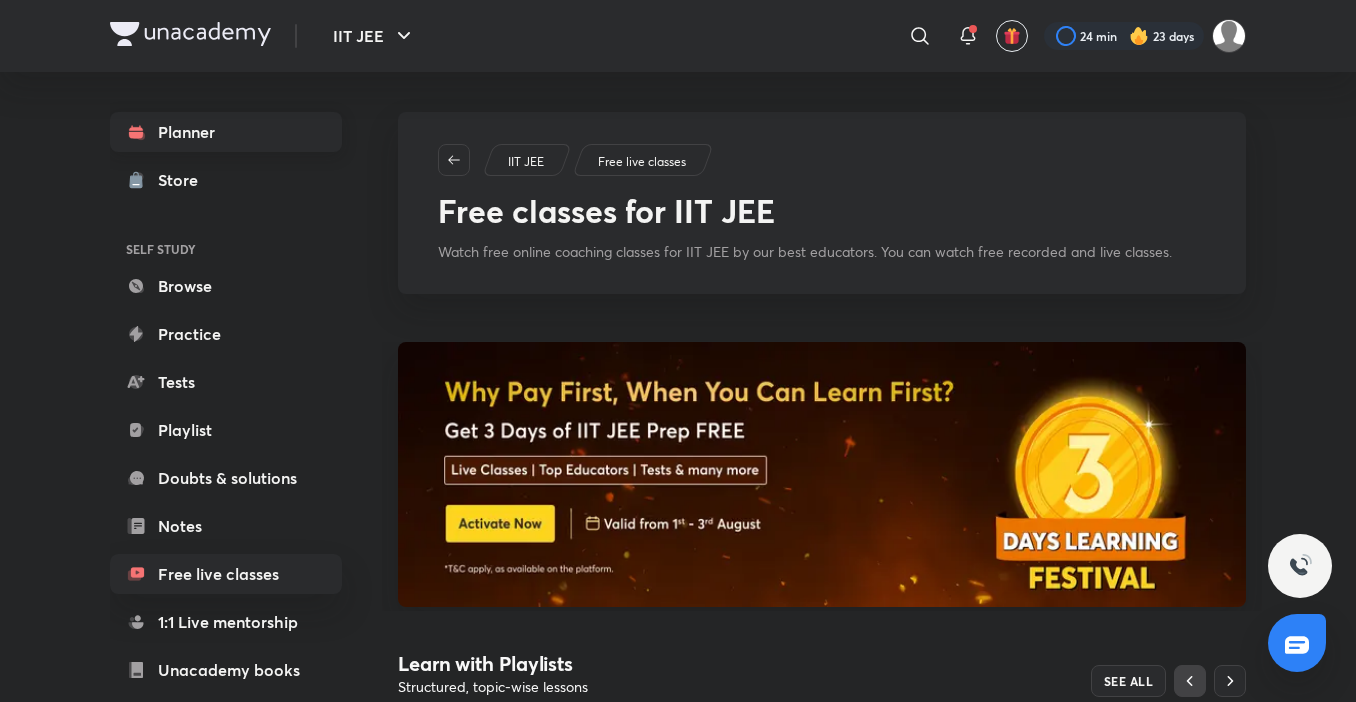 click on "Planner" at bounding box center (226, 132) 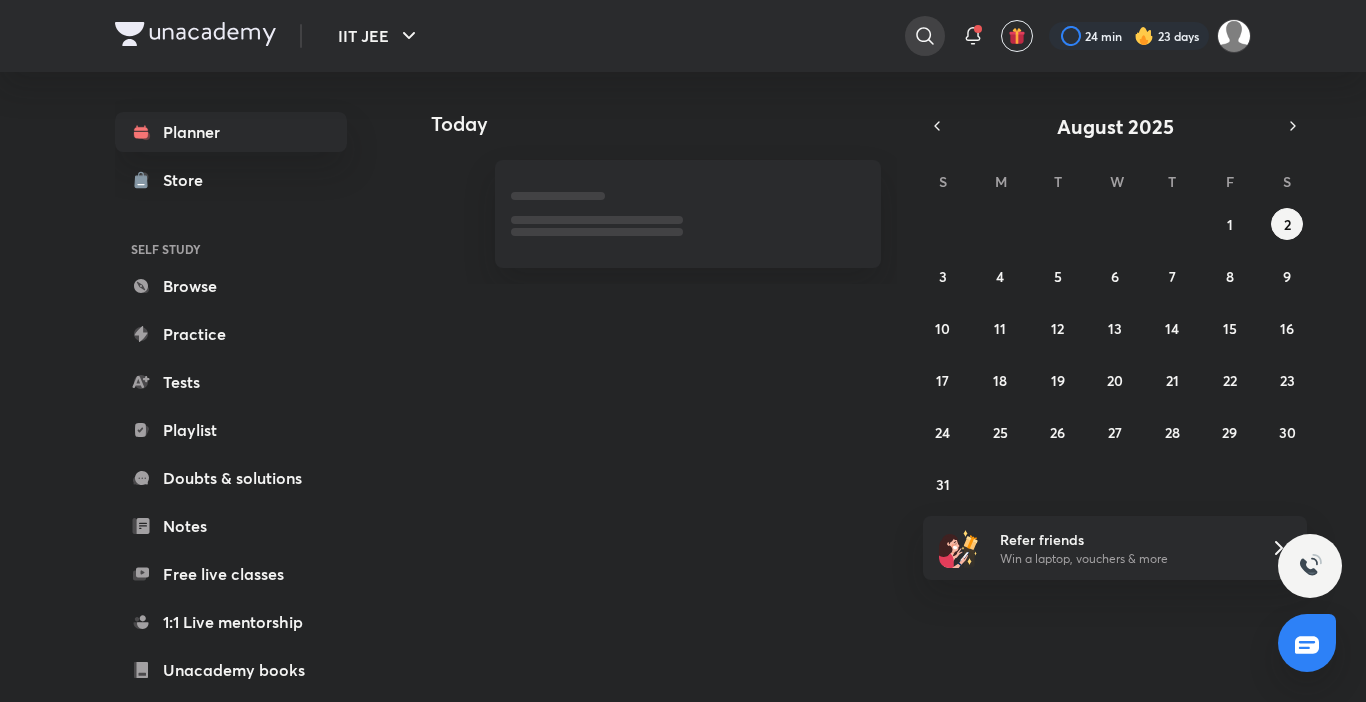 click at bounding box center (925, 36) 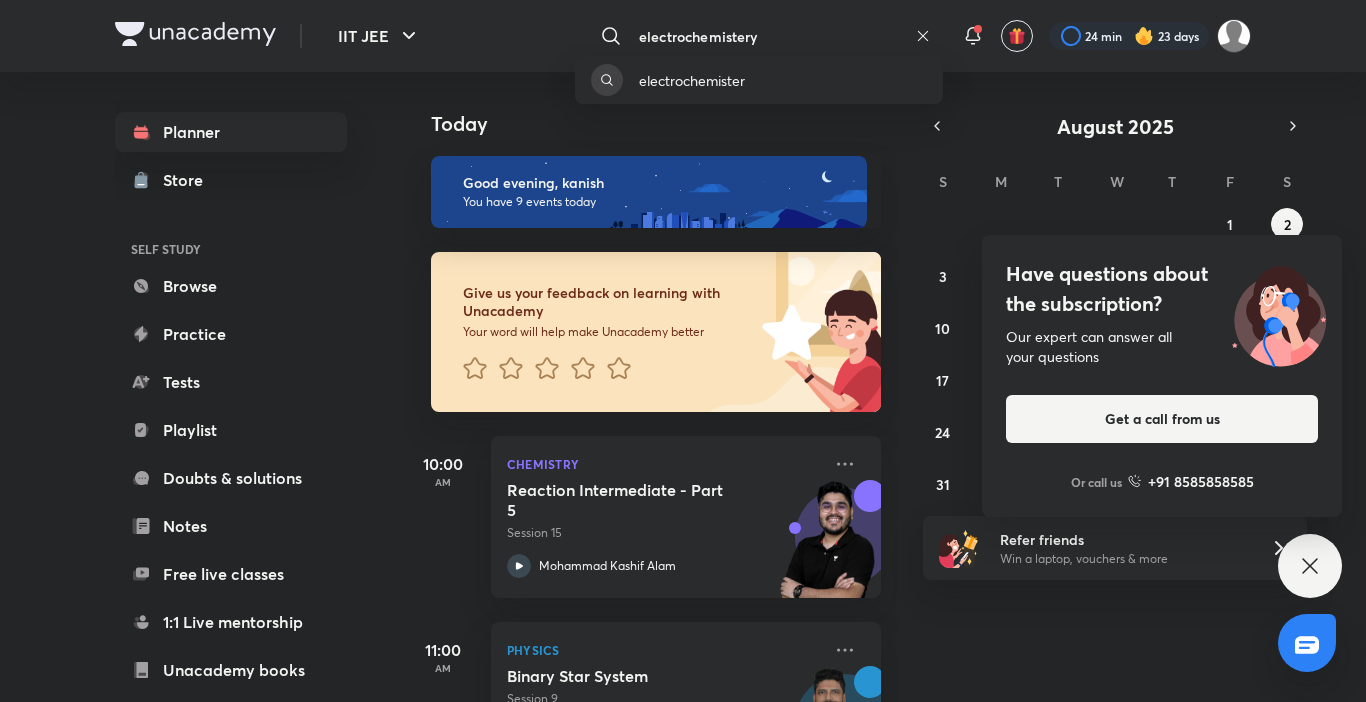 type on "electrochemistery" 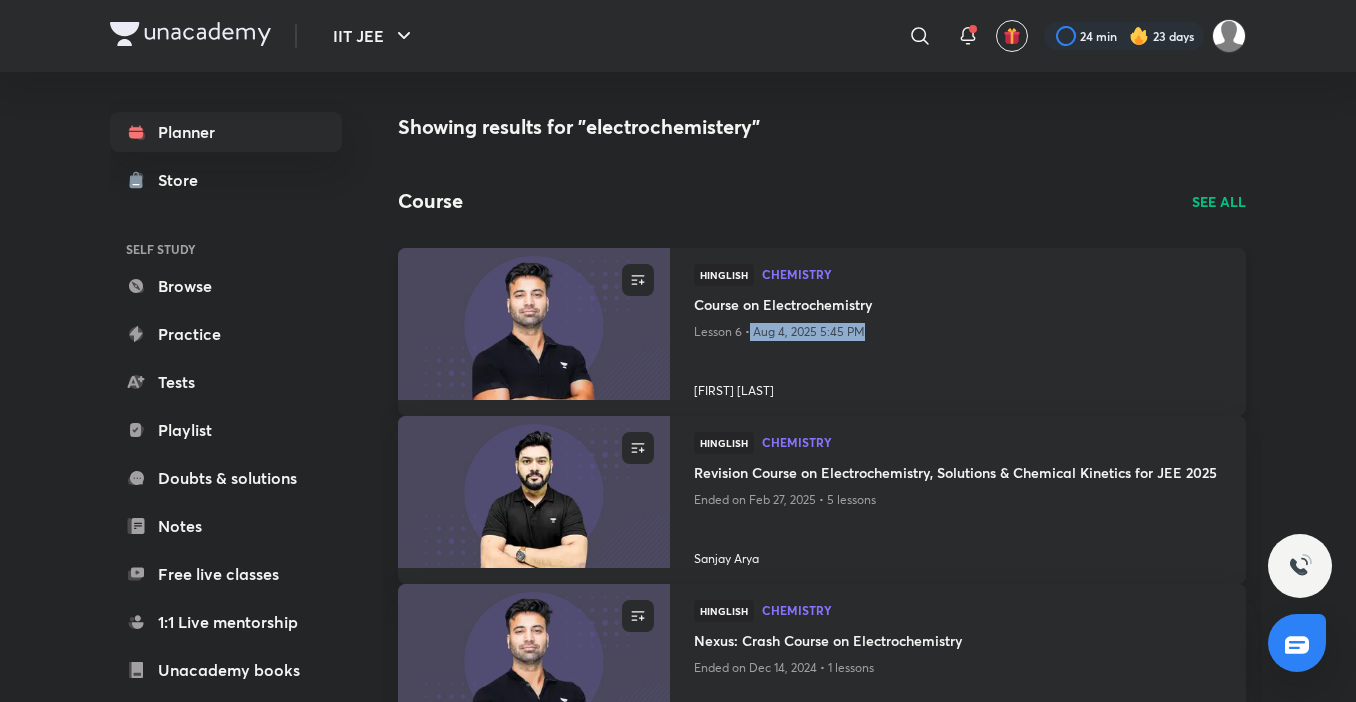 drag, startPoint x: 750, startPoint y: 333, endPoint x: 887, endPoint y: 331, distance: 137.0146 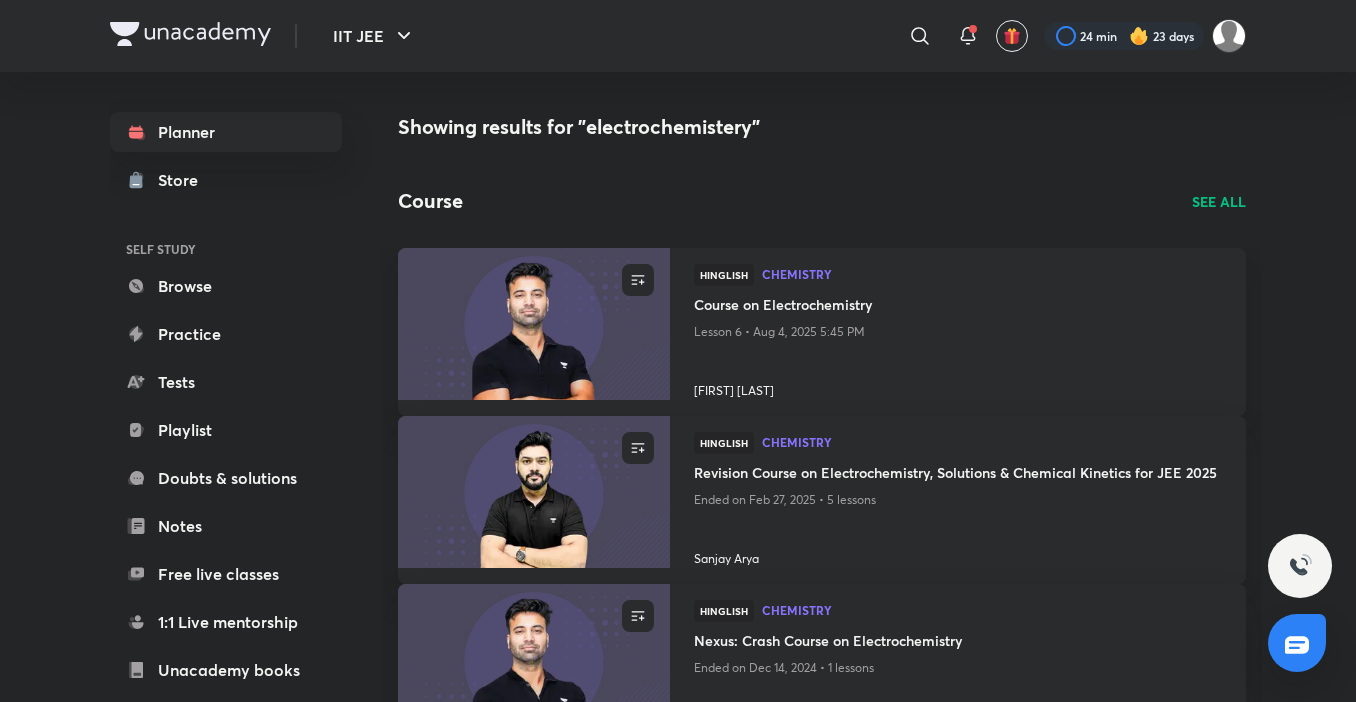 scroll, scrollTop: 500, scrollLeft: 0, axis: vertical 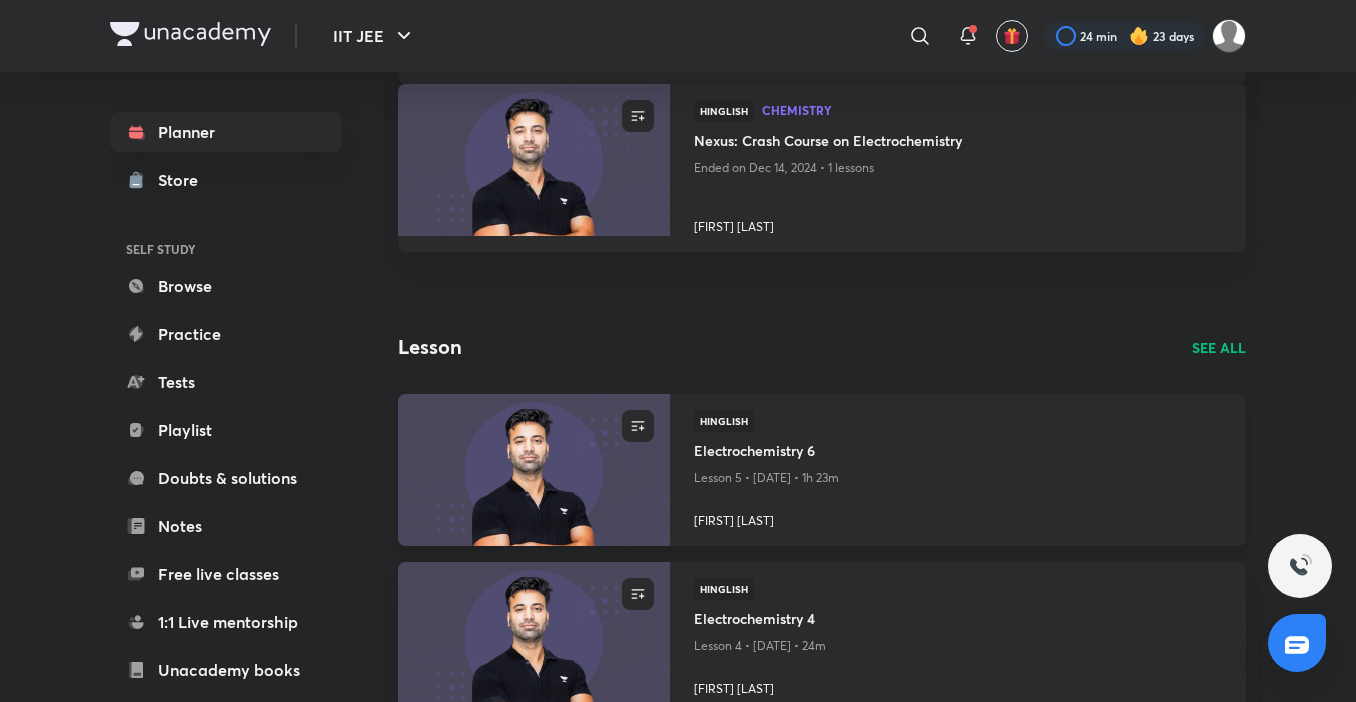 drag, startPoint x: 757, startPoint y: 482, endPoint x: 851, endPoint y: 489, distance: 94.26028 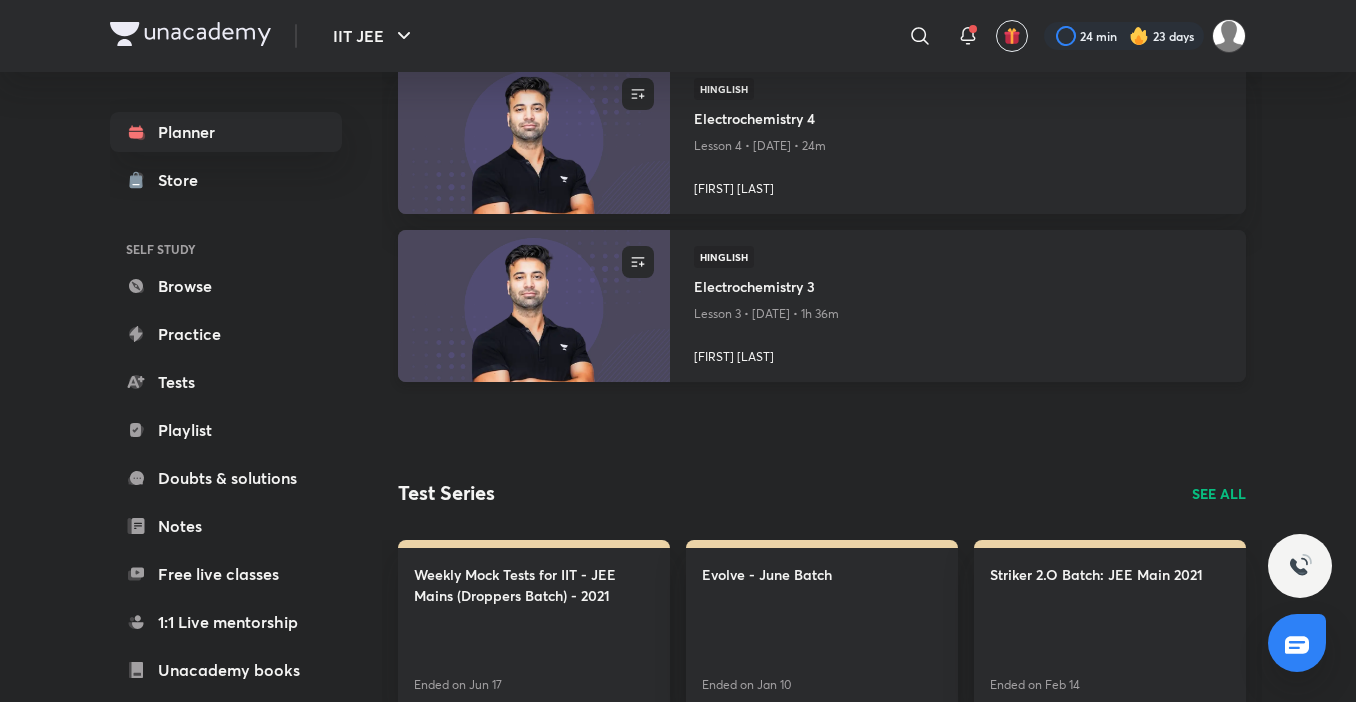 scroll, scrollTop: 500, scrollLeft: 0, axis: vertical 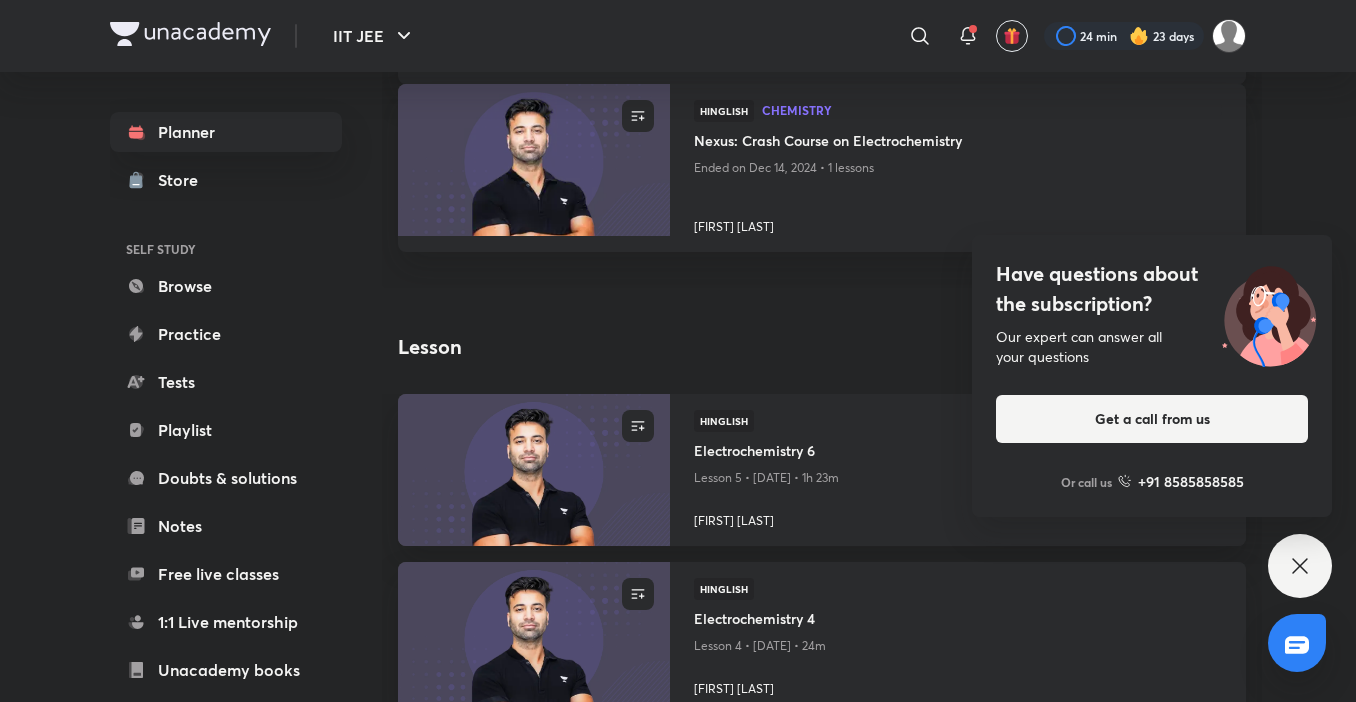click on "Showing results for "electrochemistery" Course SEE ALL ENROLL Hinglish Chemistry Course on Electrochemistry Lesson 6 • Aug 4, 2025 5:45 PM Mohit Saarim Ryan ENROLL Hinglish Chemistry Revision Course on Electrochemistry, Solutions & Chemical Kinetics for JEE 2025 Ended on Feb 27, 2025 • 5 lessons Sanjay Arya ENROLL Hinglish Chemistry Nexus: Crash Course on Electrochemistry Ended on Dec 14, 2024 • 1 lessons Mohit Saarim Ryan See All Lesson SEE ALL ENROLL Hinglish Electrochemistry 6 Lesson 5  •  Jul 30  •  1h 23m  Mohit Saarim Ryan ENROLL Hinglish Electrochemistry 4 Lesson 4  •  Jul 29  •  24m  Mohit Saarim Ryan ENROLL Hinglish Electrochemistry 3 Lesson 3  •  Jul 29  •  1h 36m  Mohit Saarim Ryan See All Test Series SEE ALL Weekly Mock Tests for IIT - JEE Mains (Droppers Batch) - 2021 Ended on Jun 17 Evolve - June Batch Ended on Jan 10 Striker 2.O Batch: JEE Main 2021 Ended on Feb 14 See All" at bounding box center (822, 437) 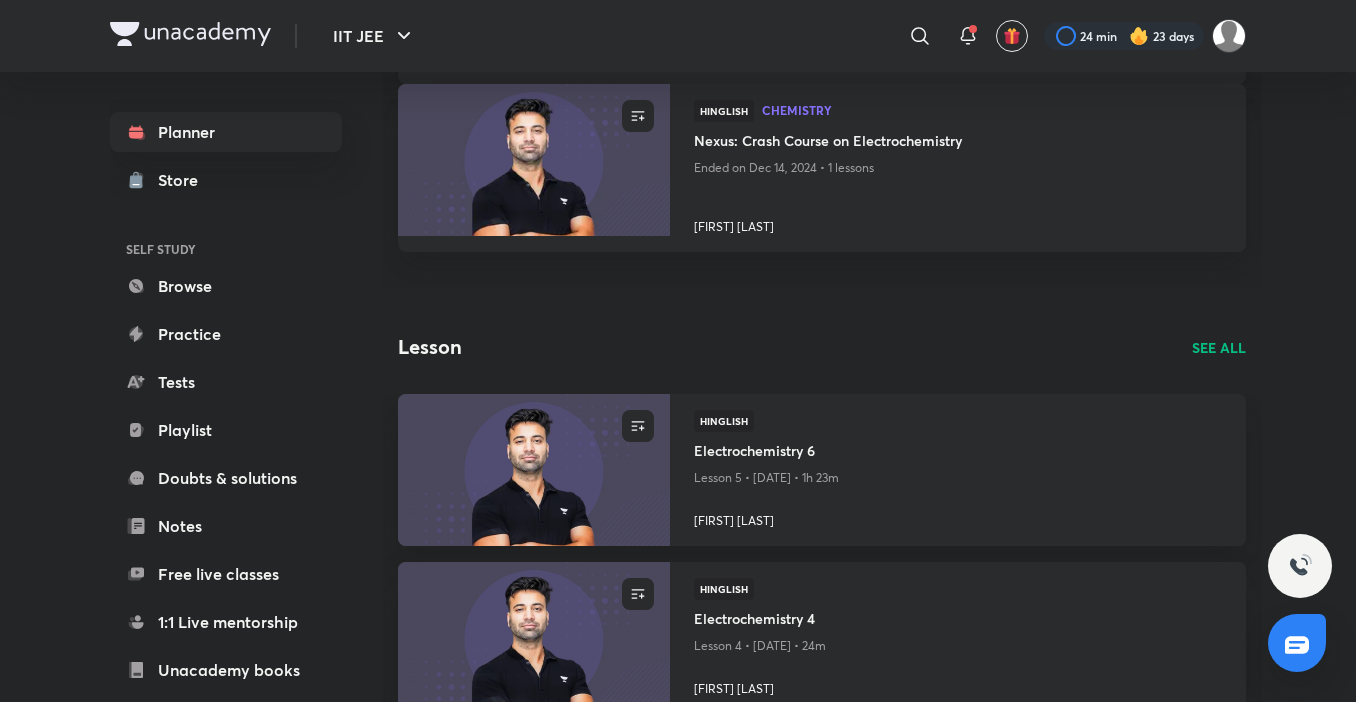 click on "Showing results for "electrochemistery" Course SEE ALL ENROLL Hinglish Chemistry Course on Electrochemistry Lesson 6 • Aug 4, 2025 5:45 PM Mohit Saarim Ryan ENROLL Hinglish Chemistry Revision Course on Electrochemistry, Solutions & Chemical Kinetics for JEE 2025 Ended on Feb 27, 2025 • 5 lessons Sanjay Arya ENROLL Hinglish Chemistry Nexus: Crash Course on Electrochemistry Ended on Dec 14, 2024 • 1 lessons Mohit Saarim Ryan See All Lesson SEE ALL ENROLL Hinglish Electrochemistry 6 Lesson 5  •  Jul 30  •  1h 23m  Mohit Saarim Ryan ENROLL Hinglish Electrochemistry 4 Lesson 4  •  Jul 29  •  24m  Mohit Saarim Ryan ENROLL Hinglish Electrochemistry 3 Lesson 3  •  Jul 29  •  1h 36m  Mohit Saarim Ryan See All Test Series SEE ALL Weekly Mock Tests for IIT - JEE Mains (Droppers Batch) - 2021 Ended on Jun 17 Evolve - June Batch Ended on Jan 10 Striker 2.O Batch: JEE Main 2021 Ended on Feb 14 See All" at bounding box center (822, 437) 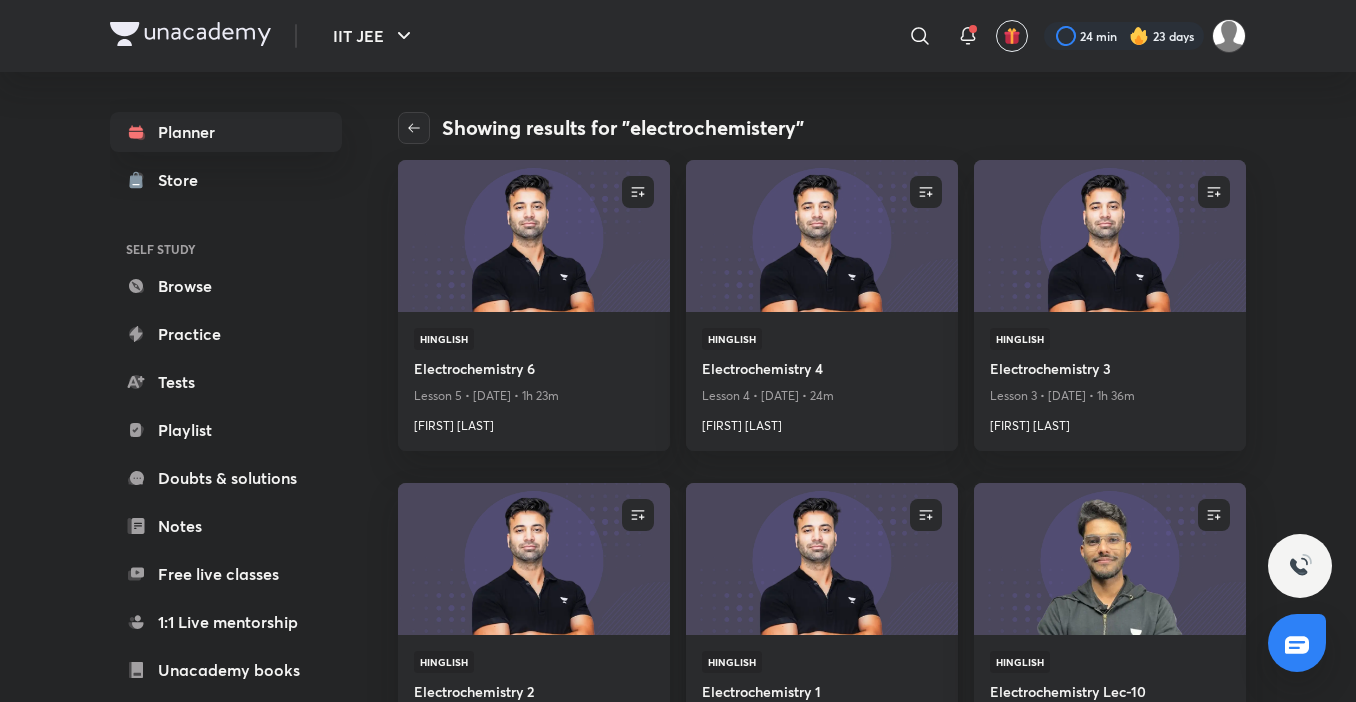 scroll, scrollTop: 500, scrollLeft: 0, axis: vertical 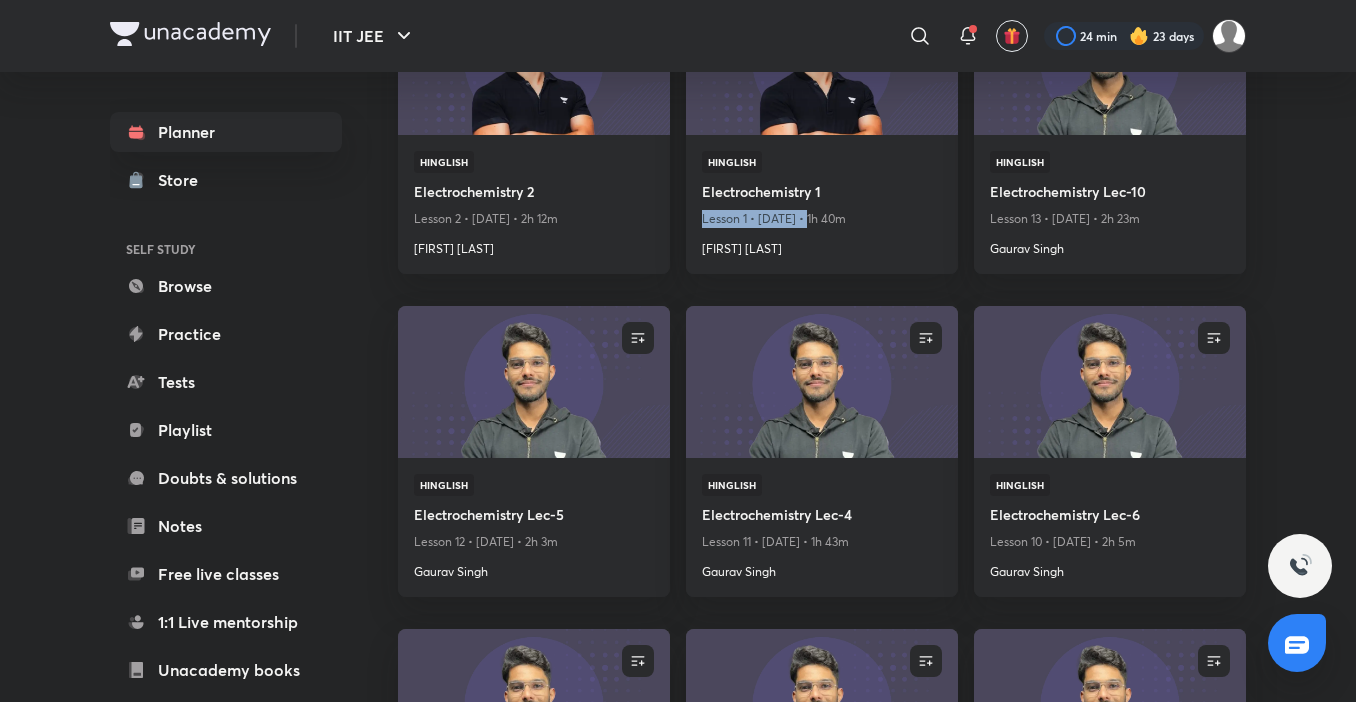 drag, startPoint x: 799, startPoint y: 220, endPoint x: 680, endPoint y: 227, distance: 119.2057 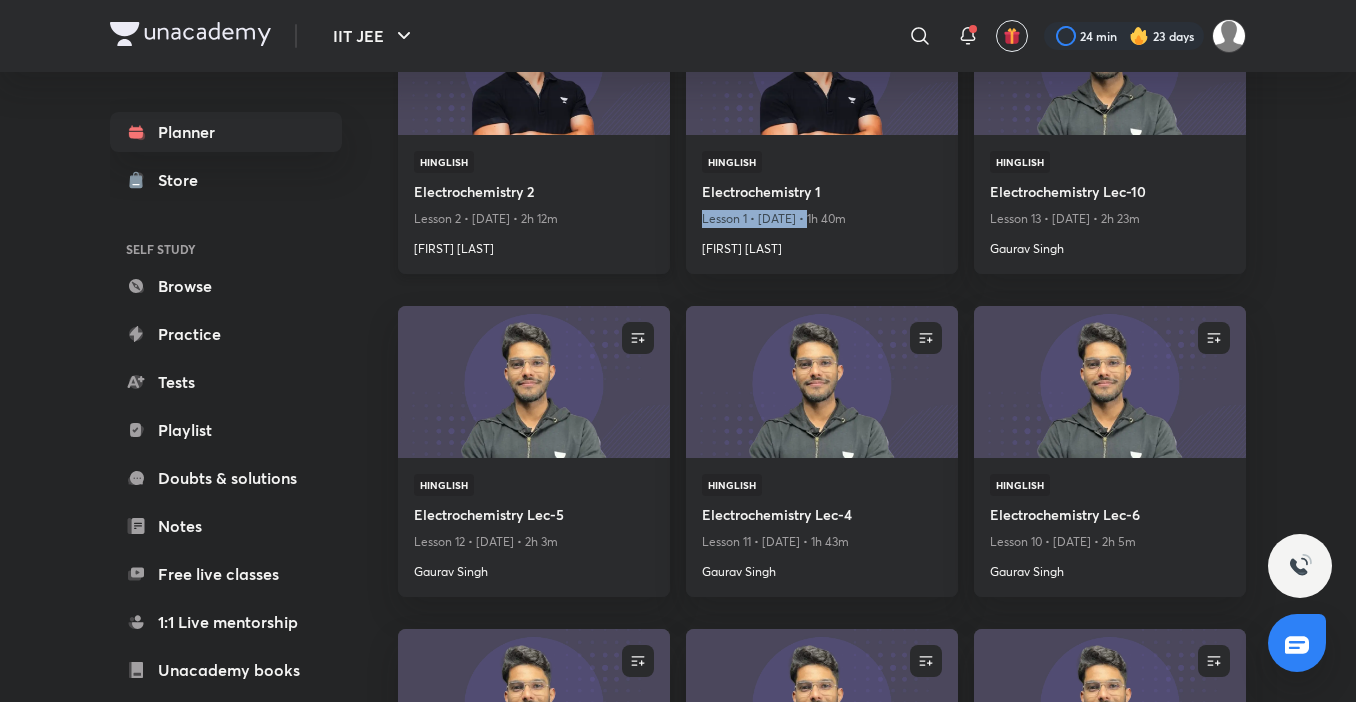 scroll, scrollTop: 0, scrollLeft: 0, axis: both 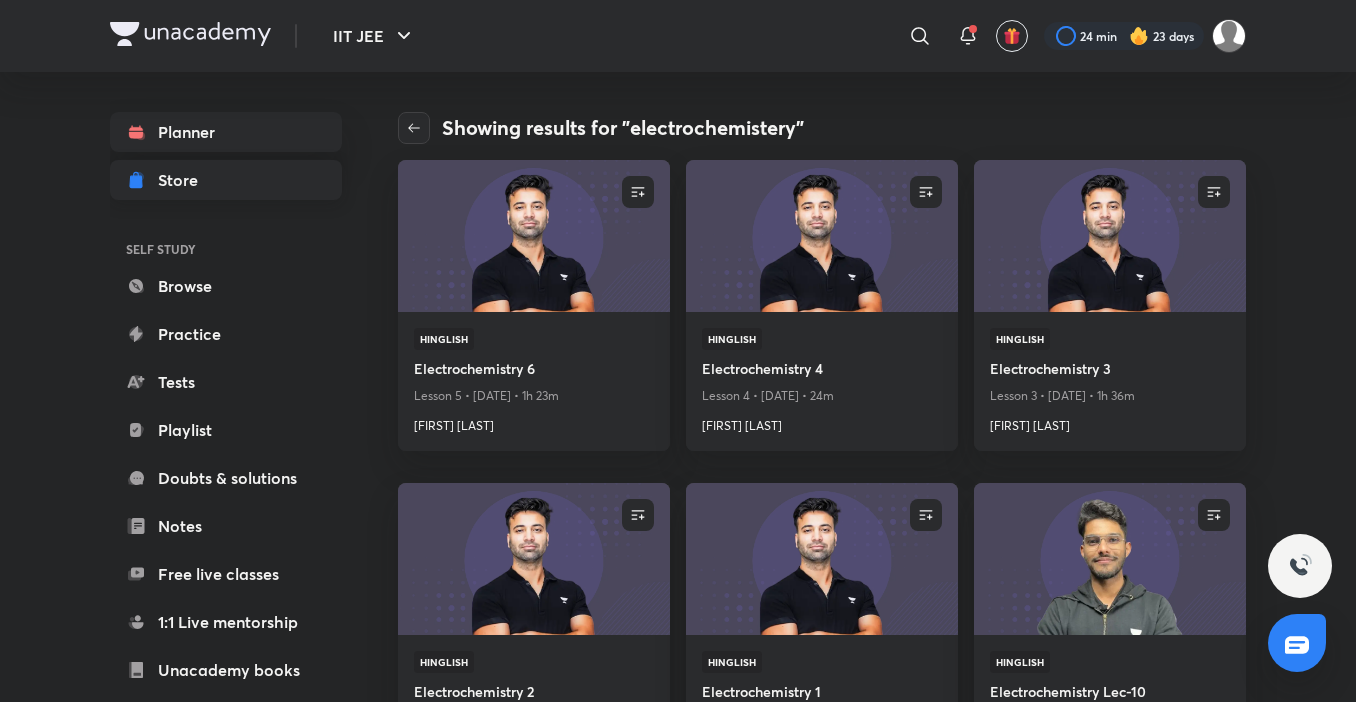 click on "Store" at bounding box center (226, 180) 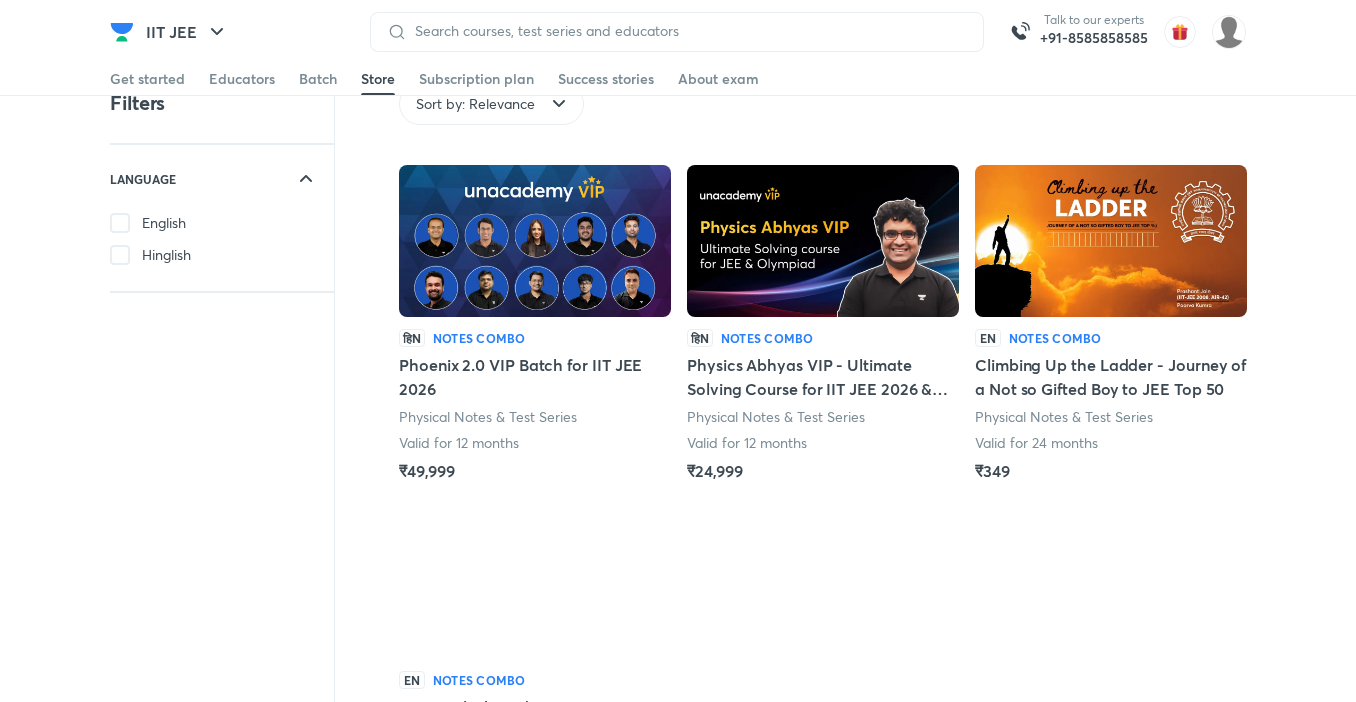scroll, scrollTop: 0, scrollLeft: 0, axis: both 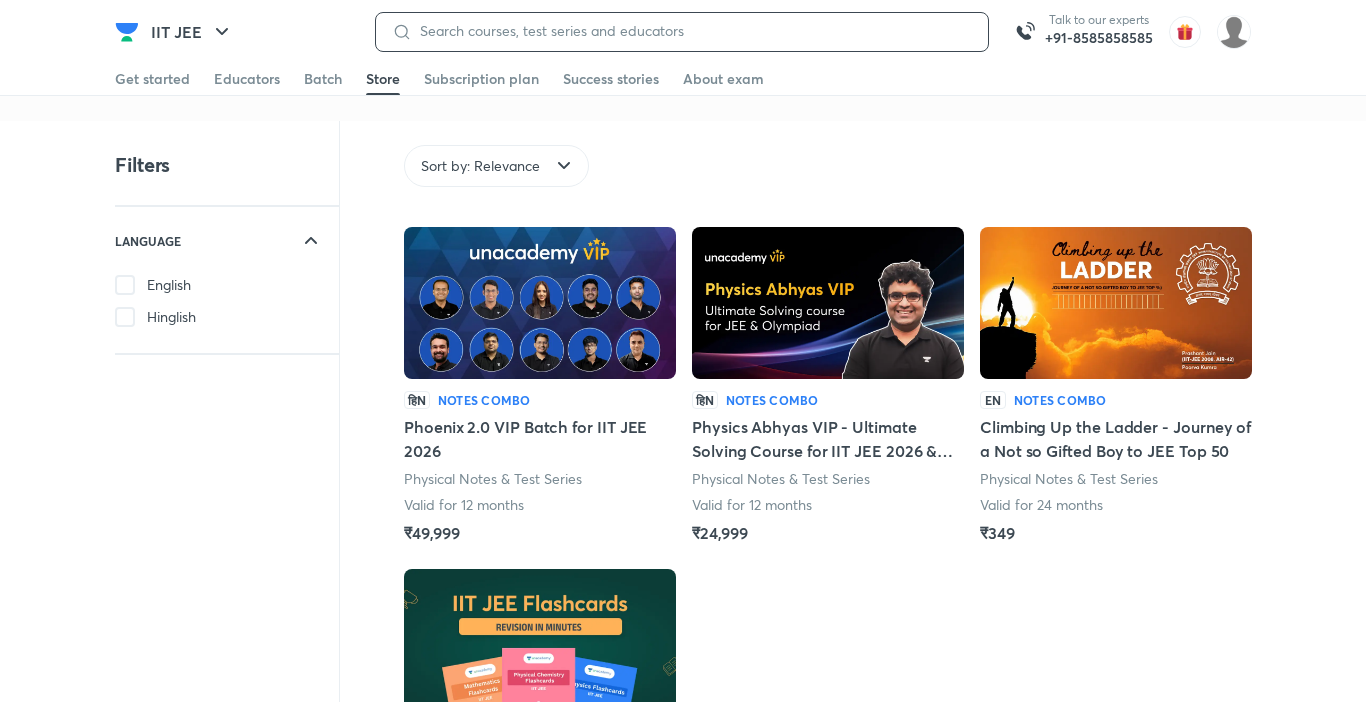 click at bounding box center [692, 31] 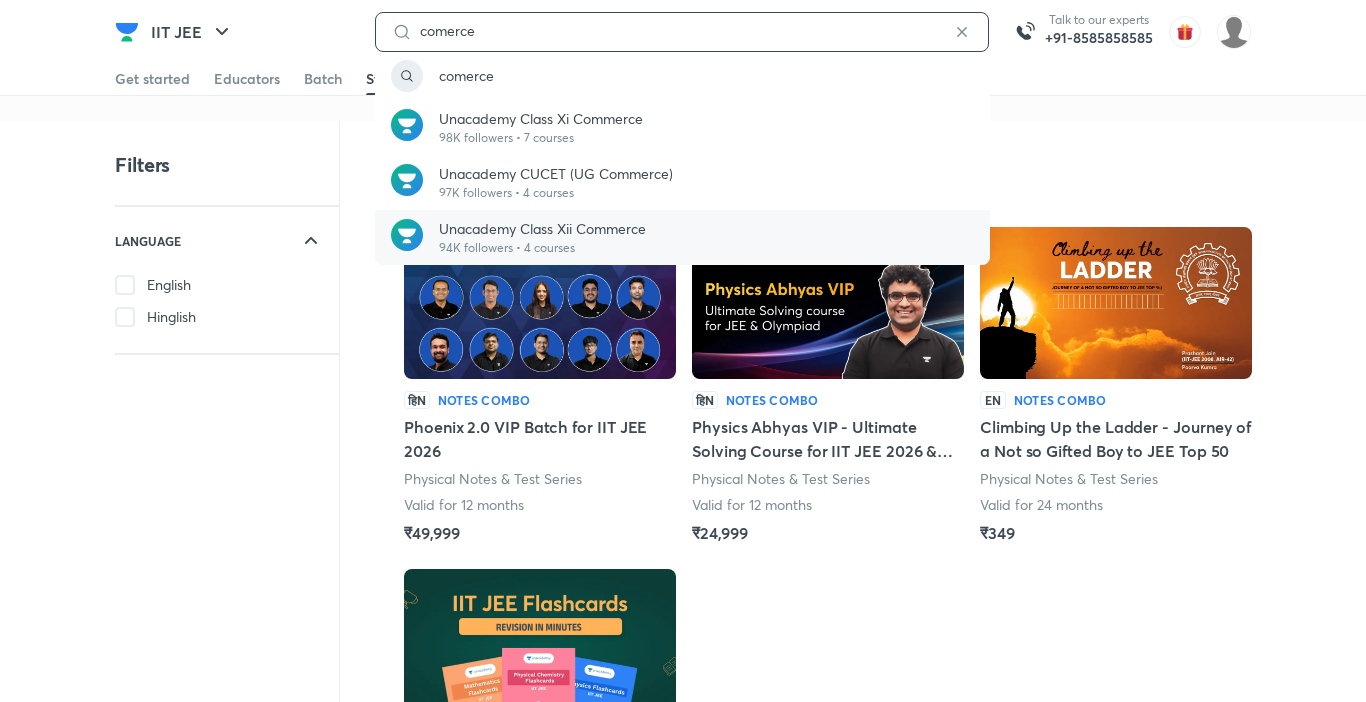 type on "comerce" 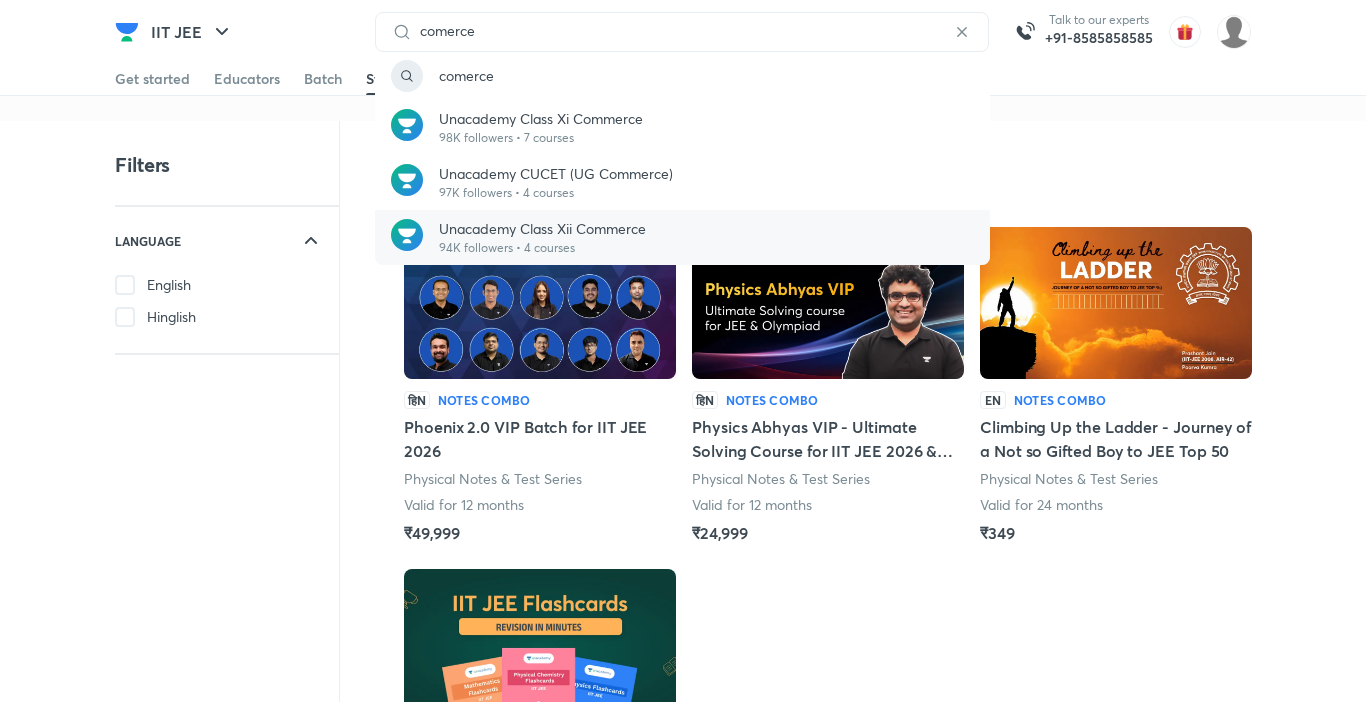 click on "94K followers • 4 courses" at bounding box center [542, 248] 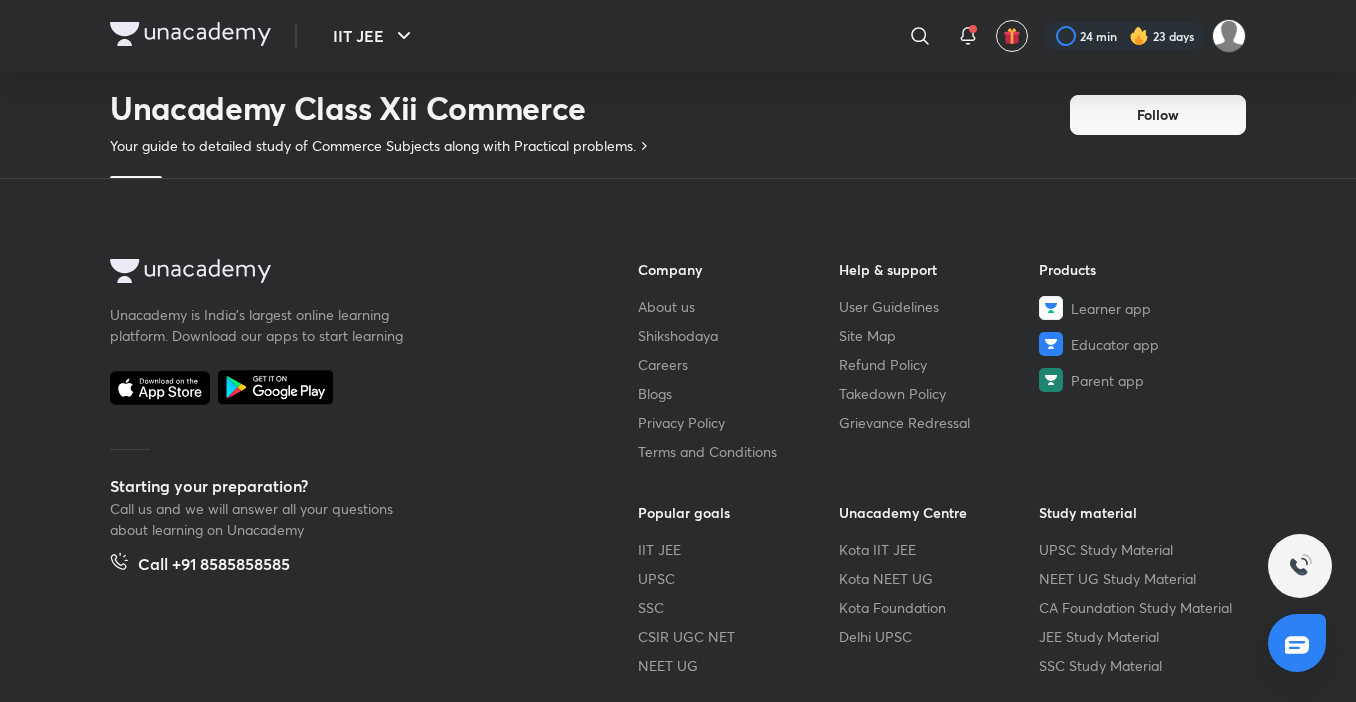 scroll, scrollTop: 56, scrollLeft: 0, axis: vertical 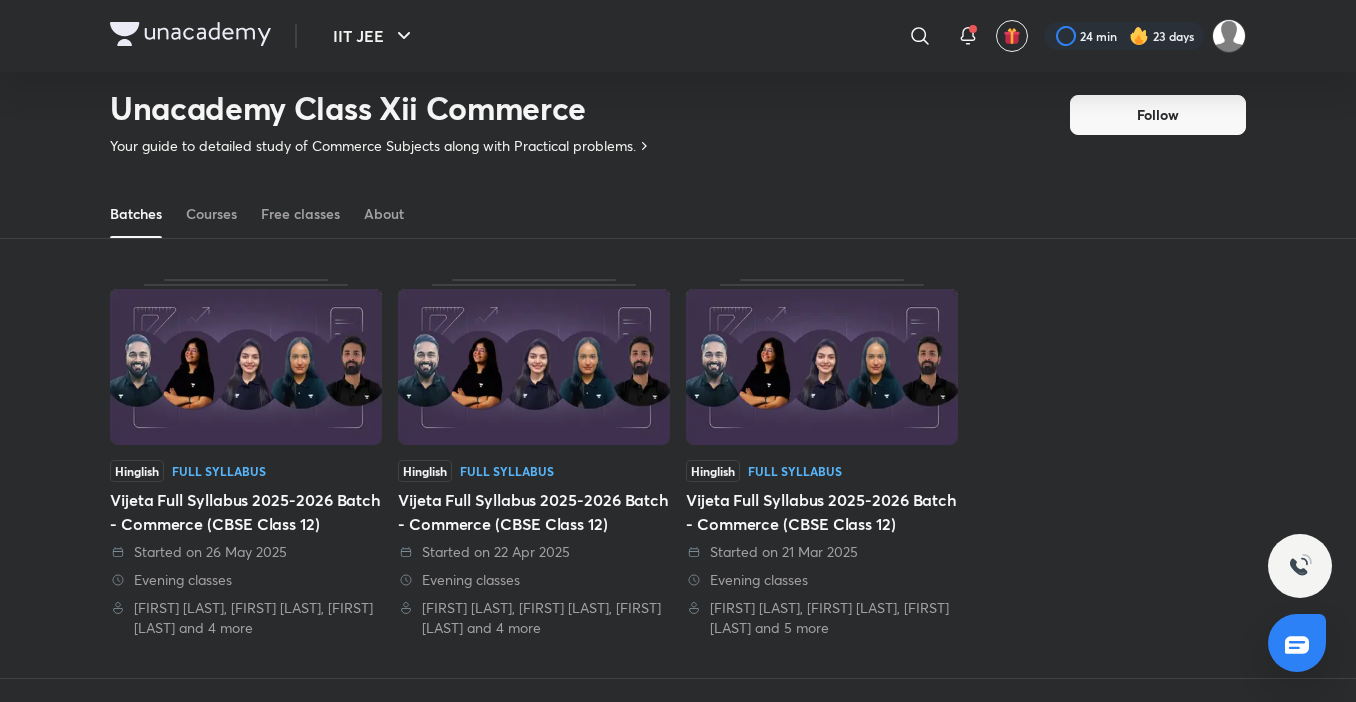 click at bounding box center (246, 367) 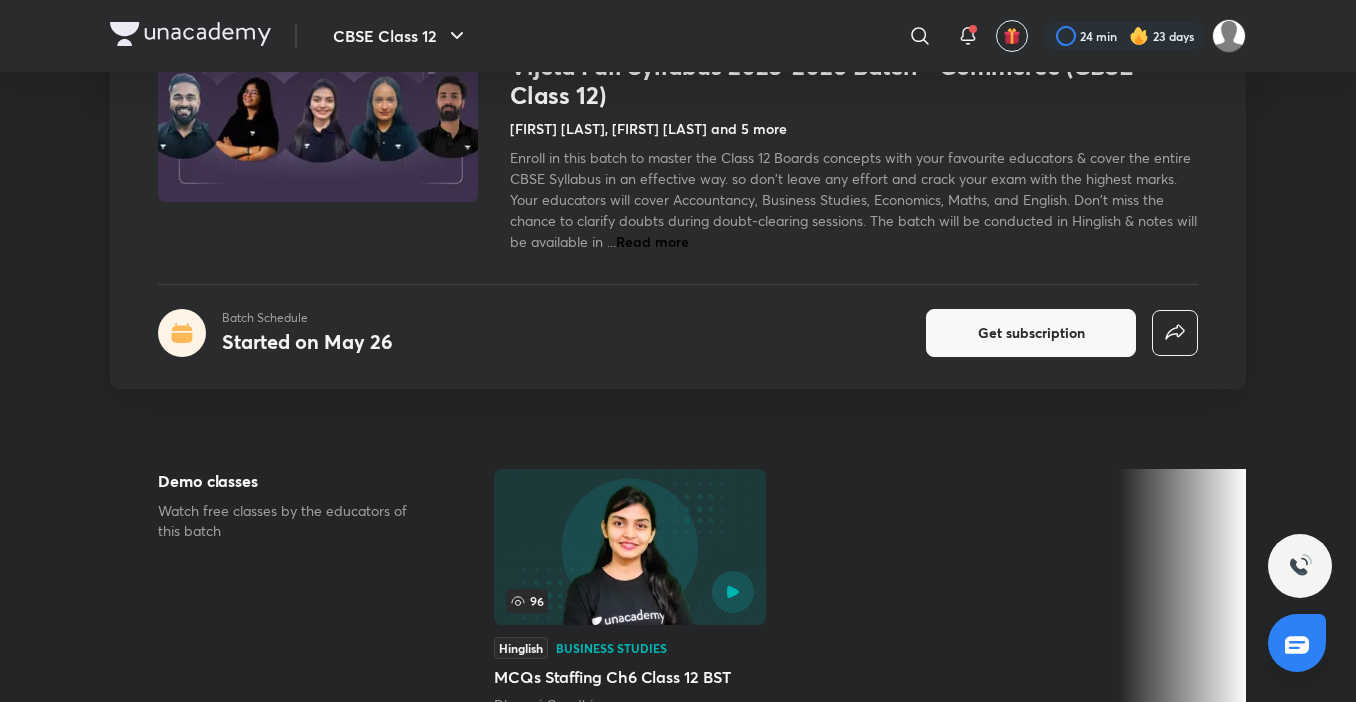 scroll, scrollTop: 0, scrollLeft: 0, axis: both 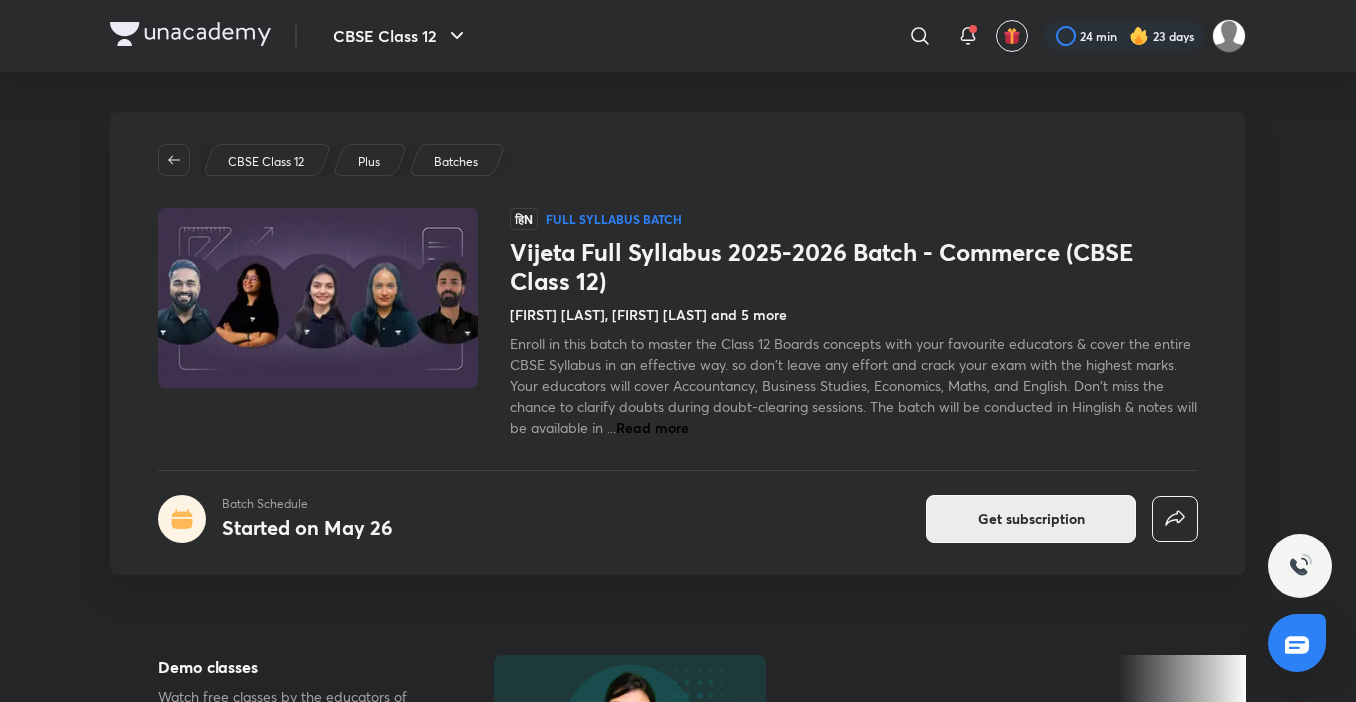 click on "Get subscription" at bounding box center [1031, 519] 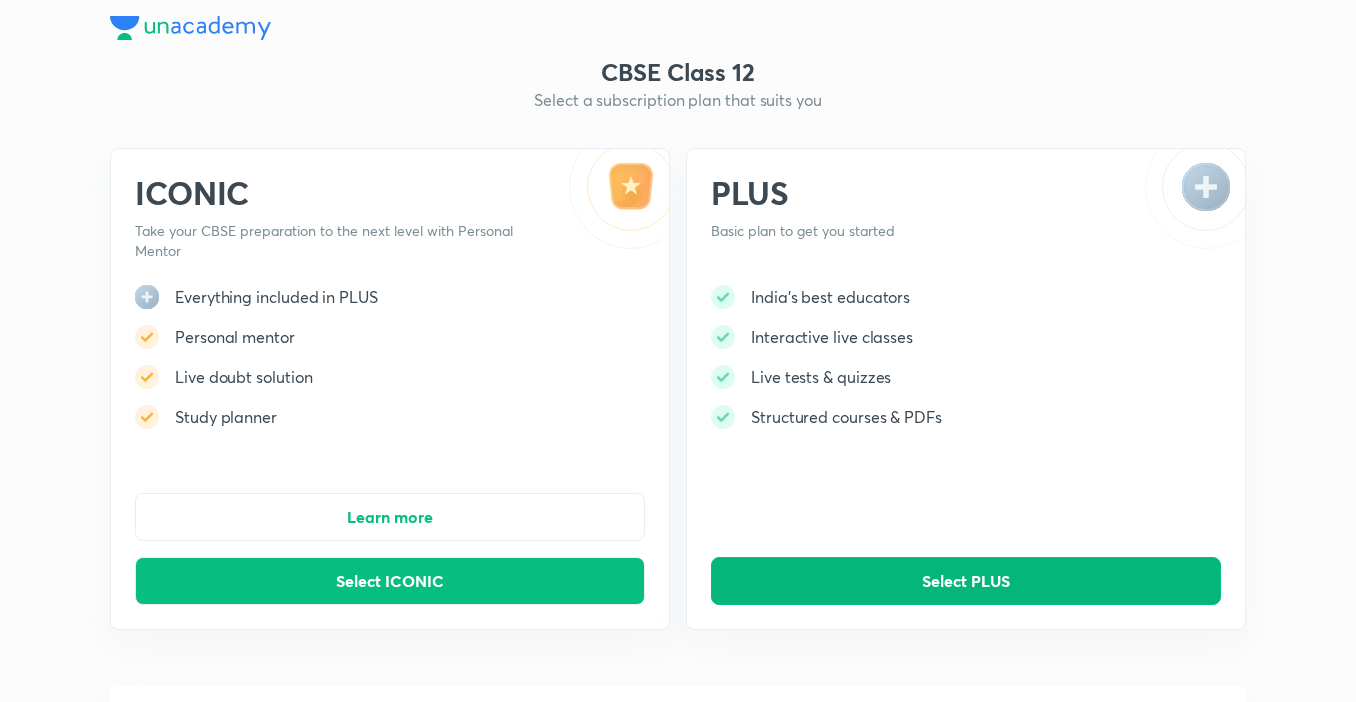 click on "Select PLUS" at bounding box center [966, 581] 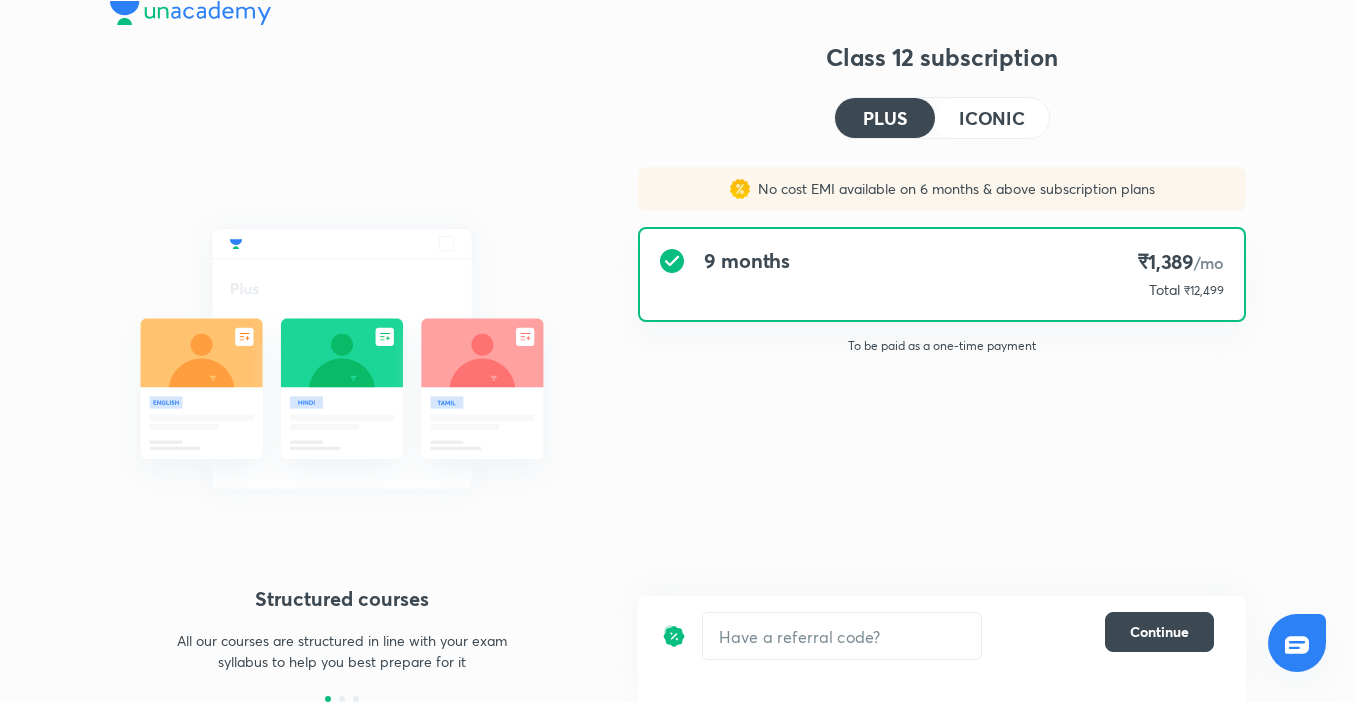 scroll, scrollTop: 0, scrollLeft: 0, axis: both 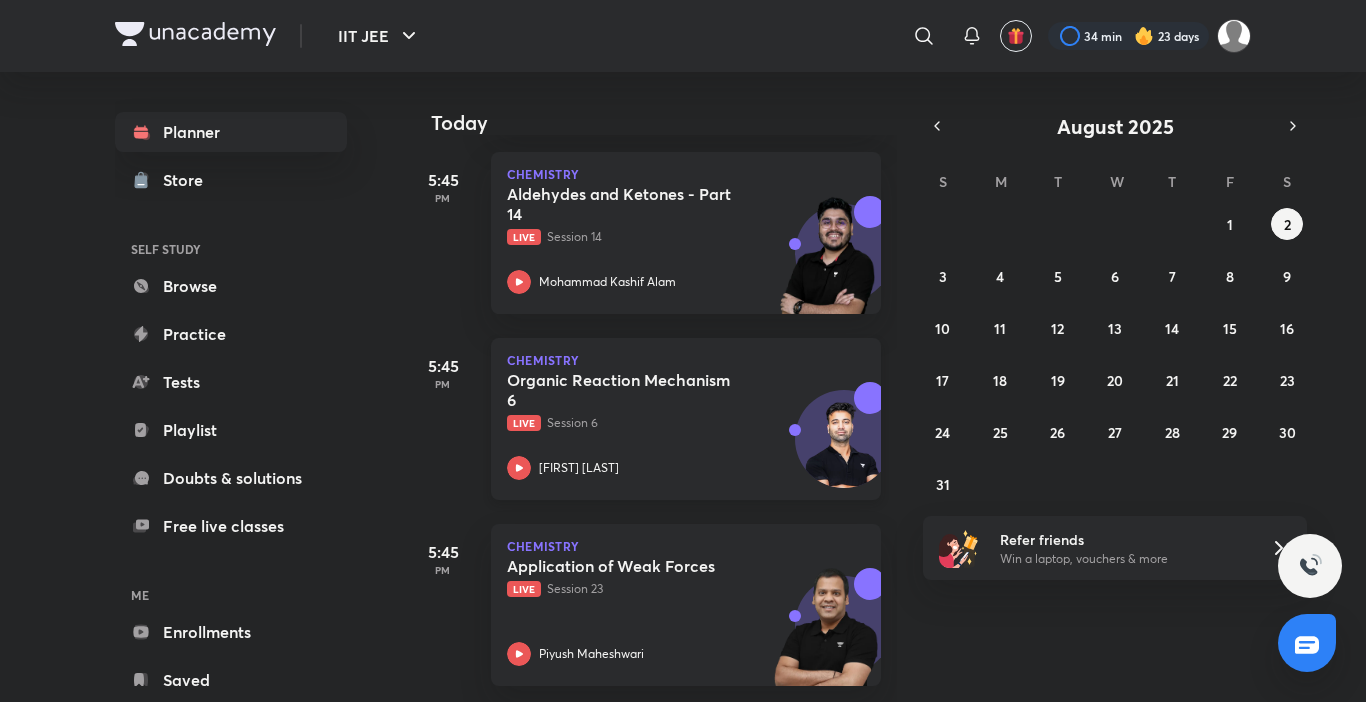 click on "Organic Reaction Mechanism 6 Live Session 6 [FIRST] [LAST]" at bounding box center [664, 425] 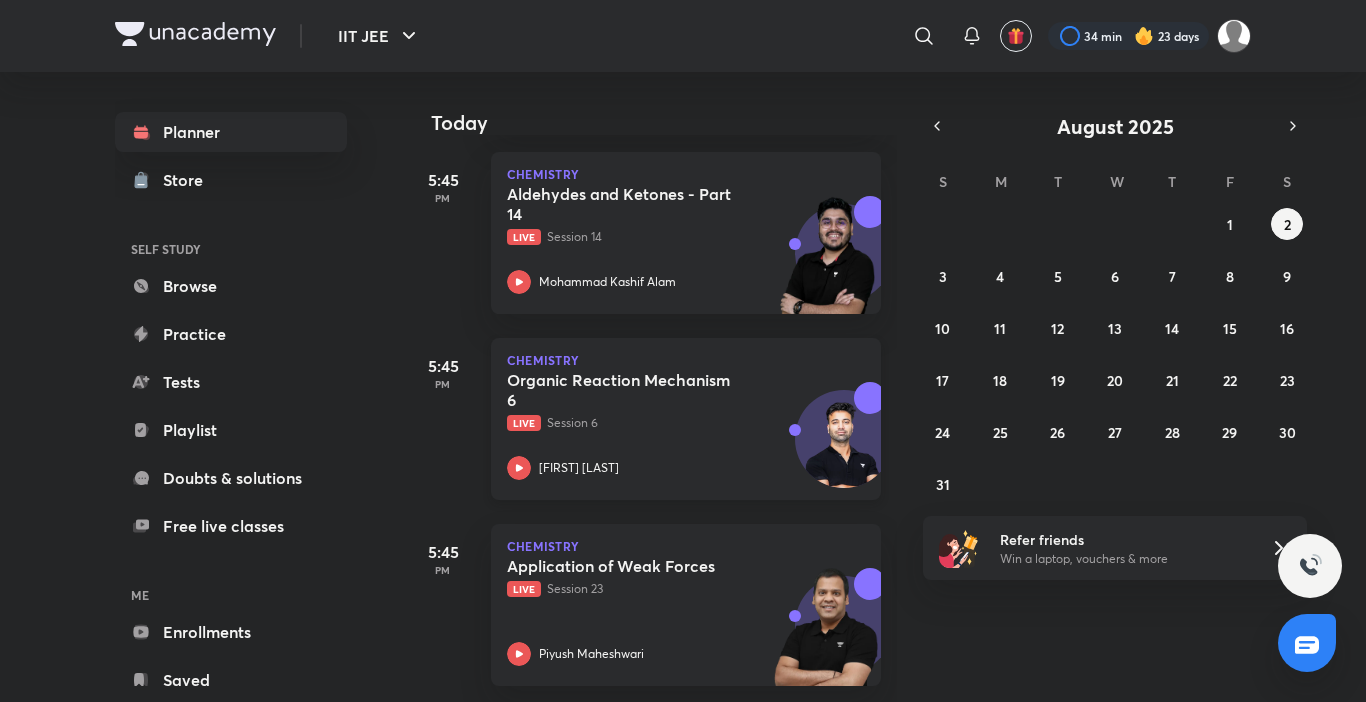 click 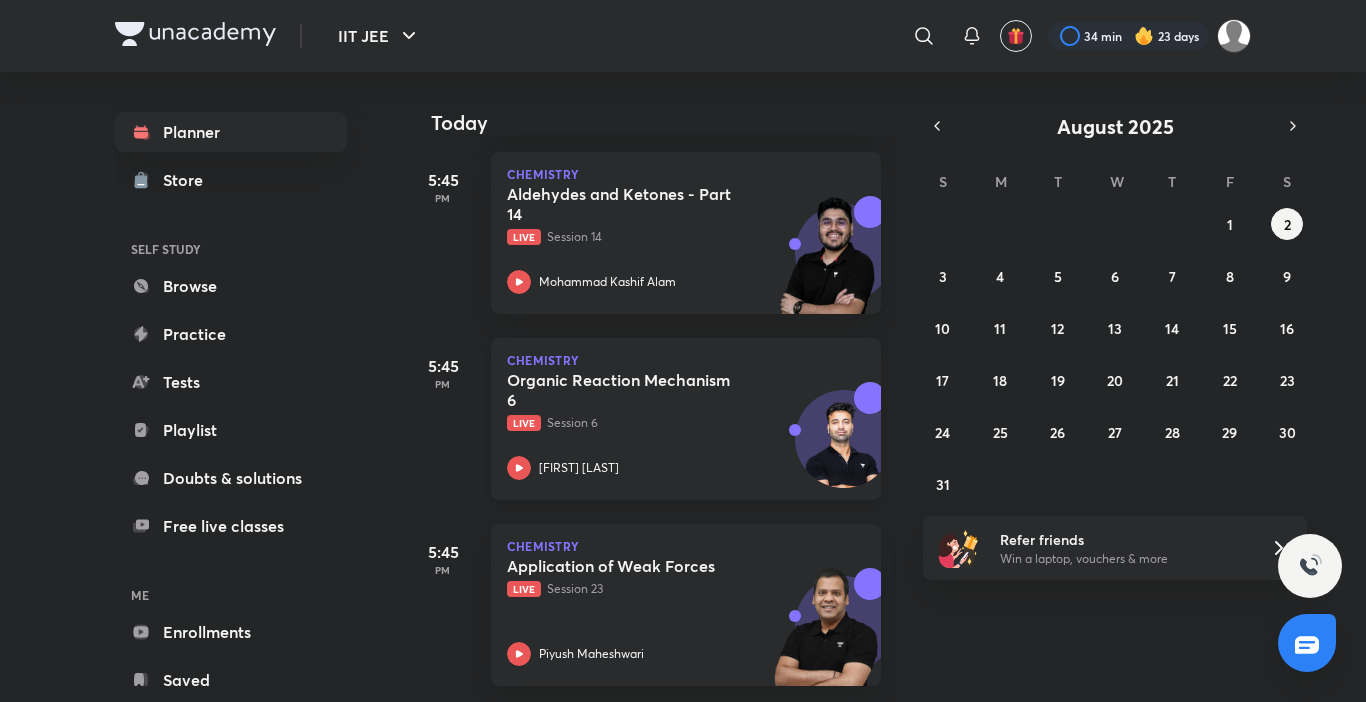 click 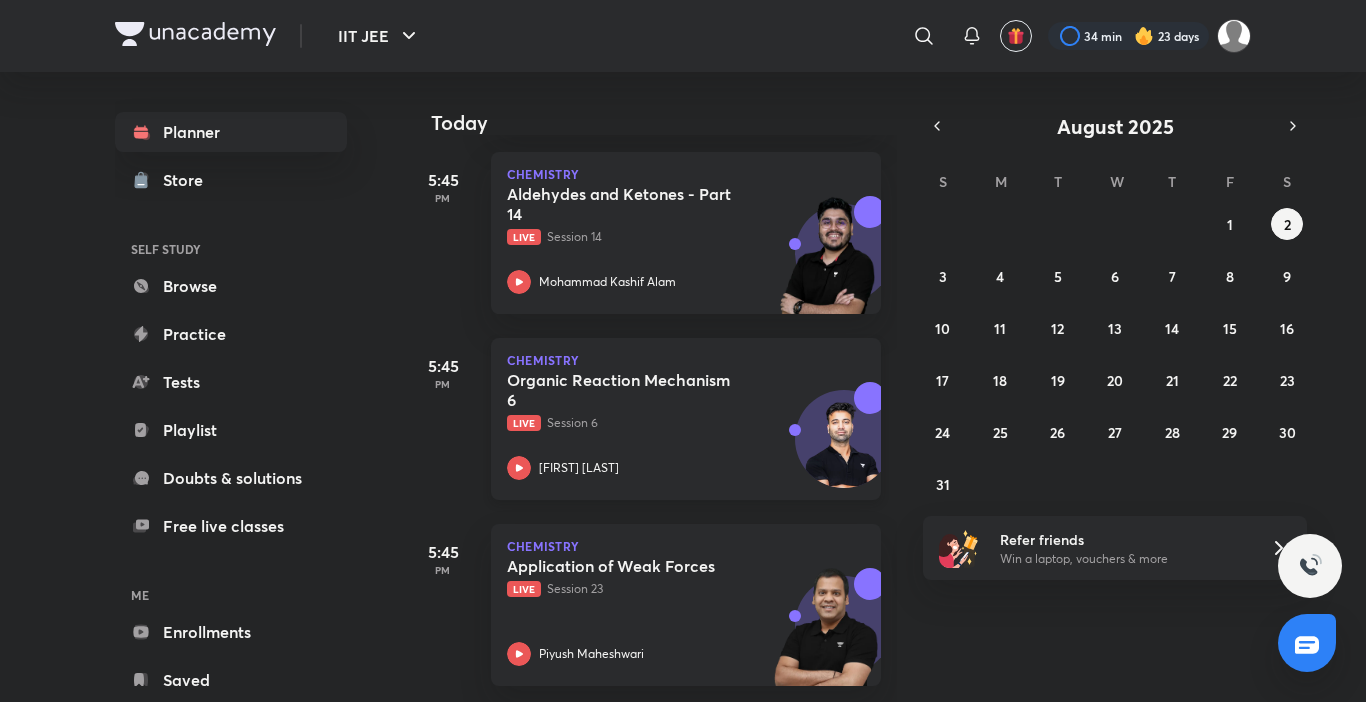 click on "[FIRST] [LAST]" at bounding box center (664, 468) 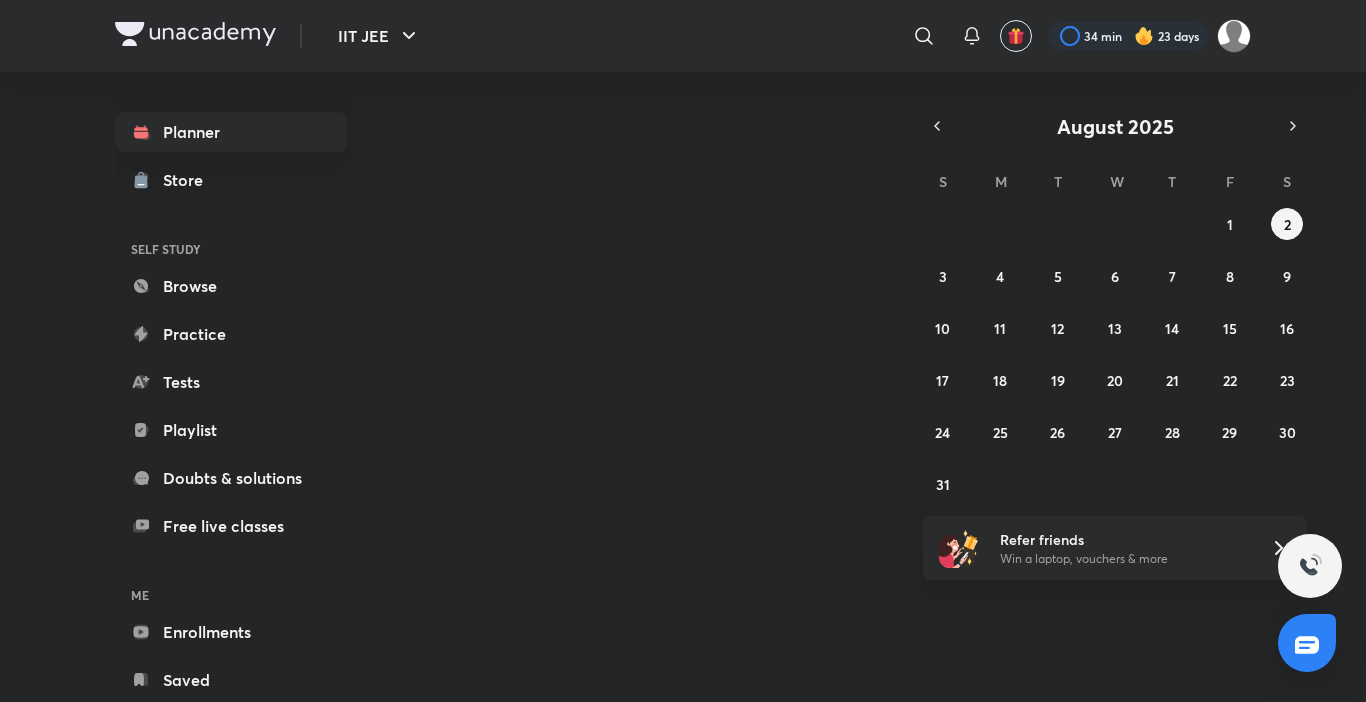scroll, scrollTop: 0, scrollLeft: 0, axis: both 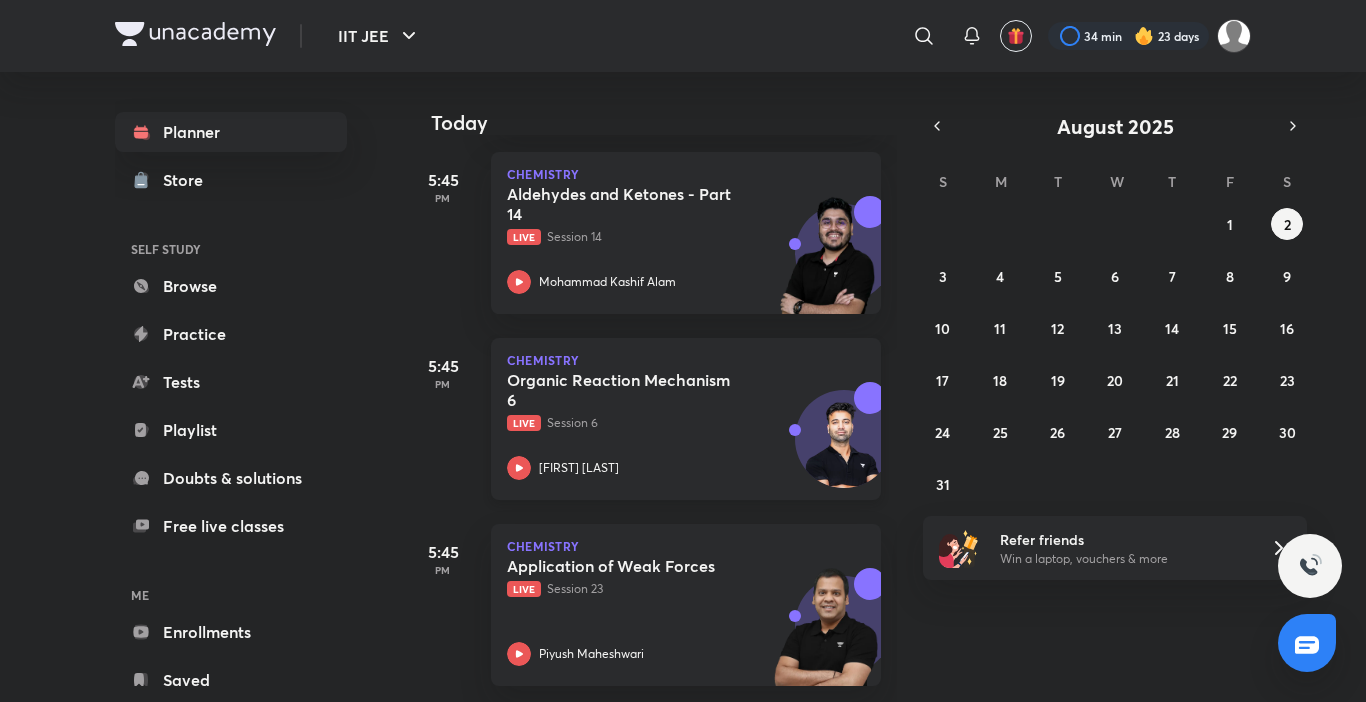 click on "Live Session 6" at bounding box center [664, 423] 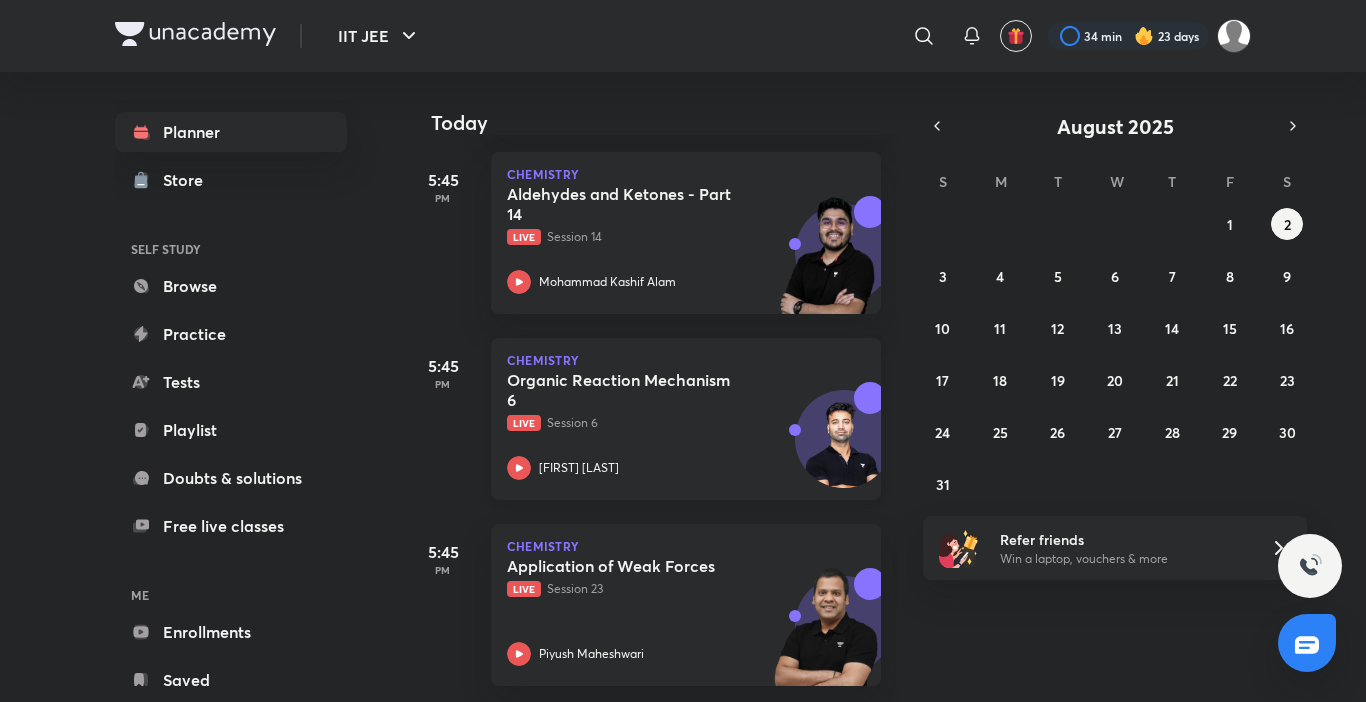 click on "Live Session 6" at bounding box center (664, 423) 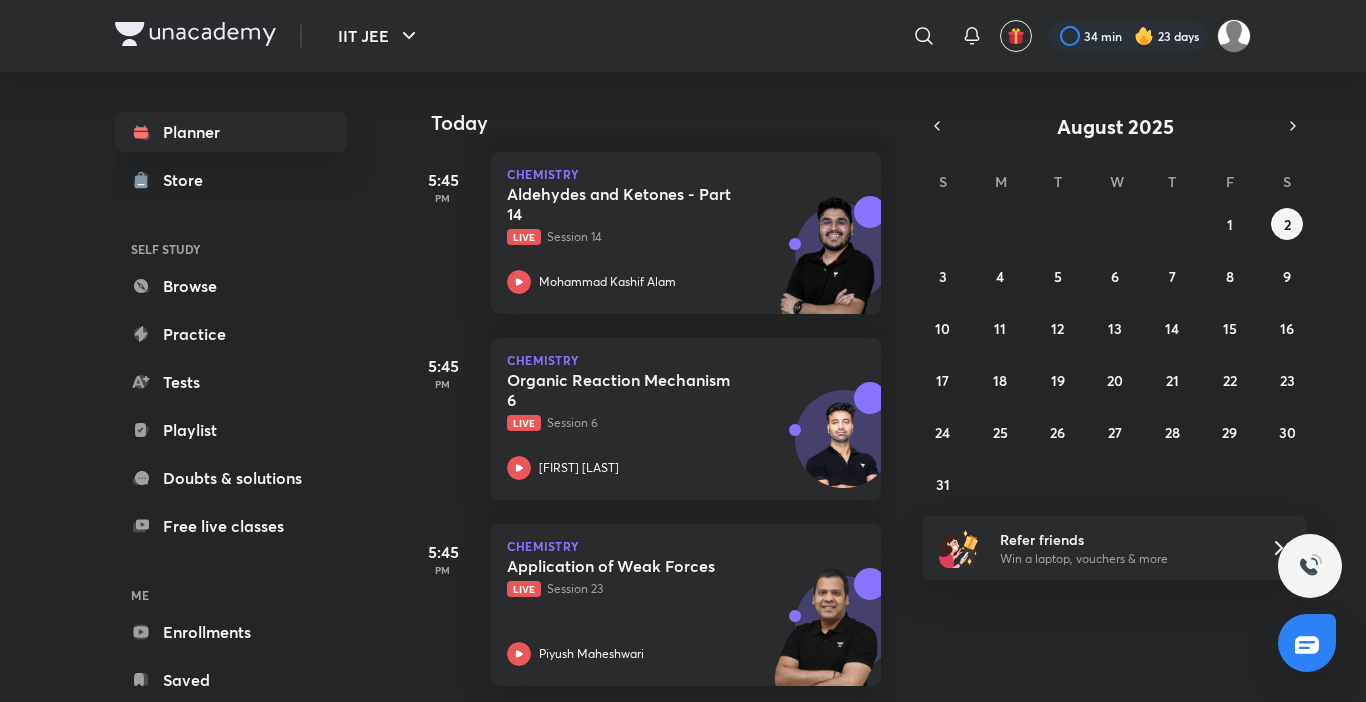 drag, startPoint x: 676, startPoint y: 409, endPoint x: 447, endPoint y: 403, distance: 229.07858 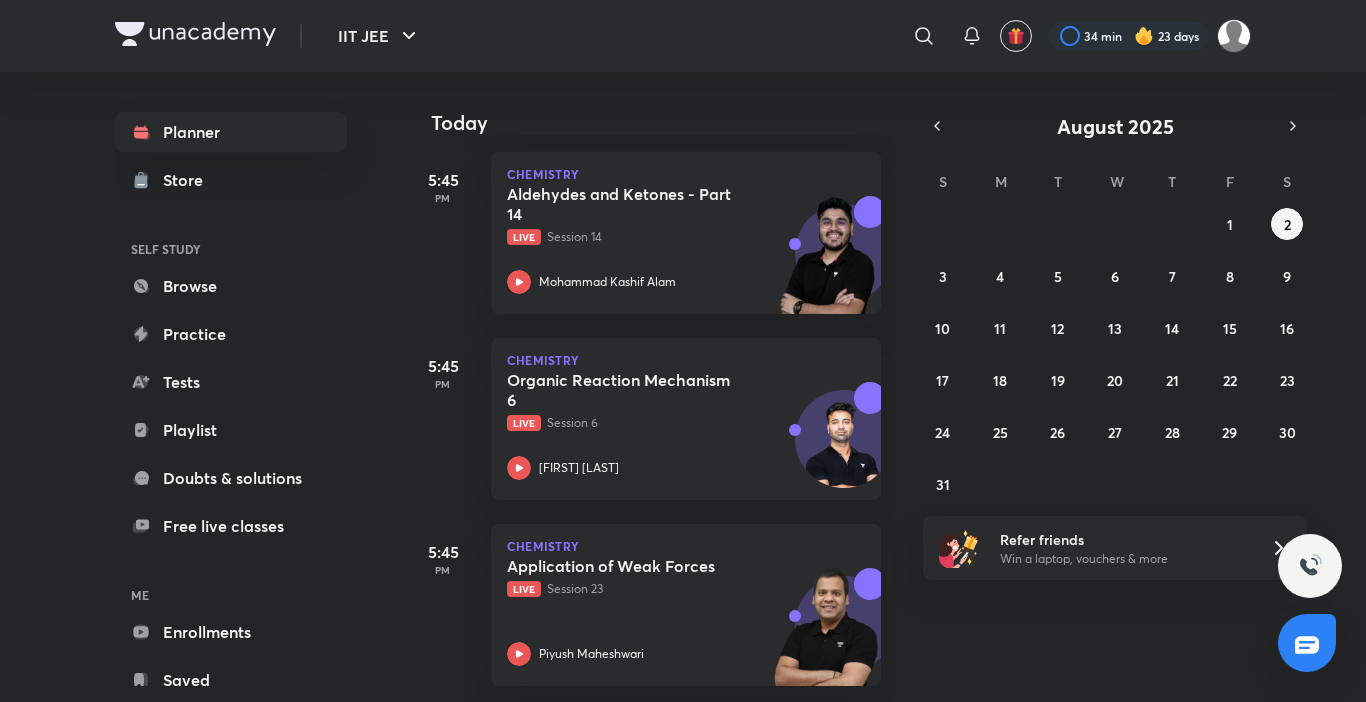 click on "5:45 PM" at bounding box center (443, 419) 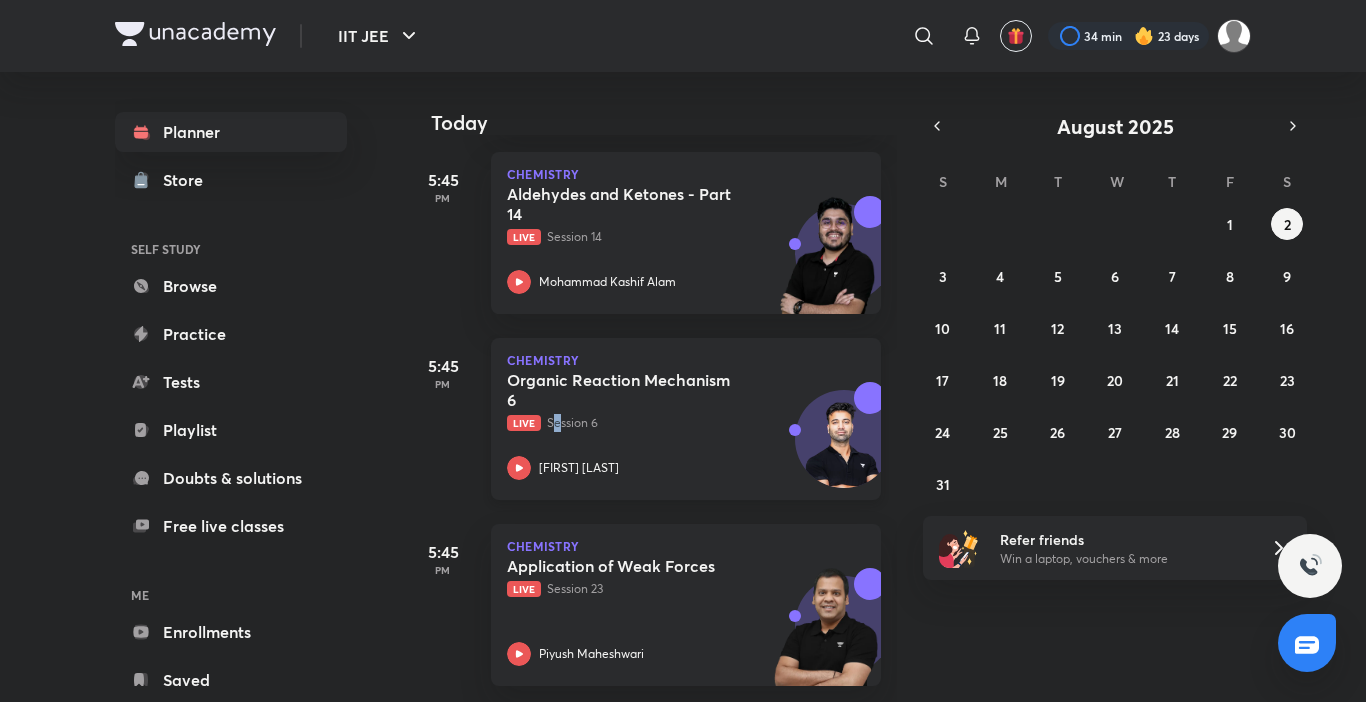 click on "Live Session 6" at bounding box center (664, 423) 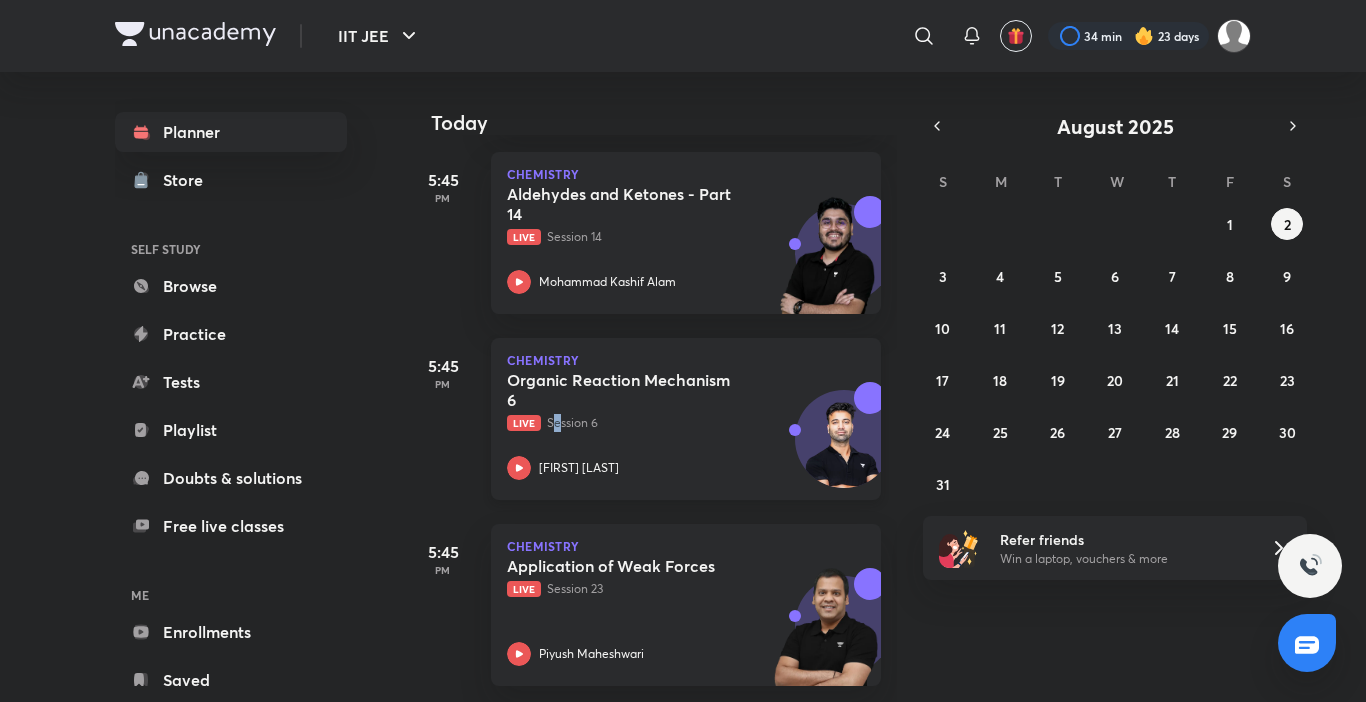 click on "Live Session 6" at bounding box center [664, 423] 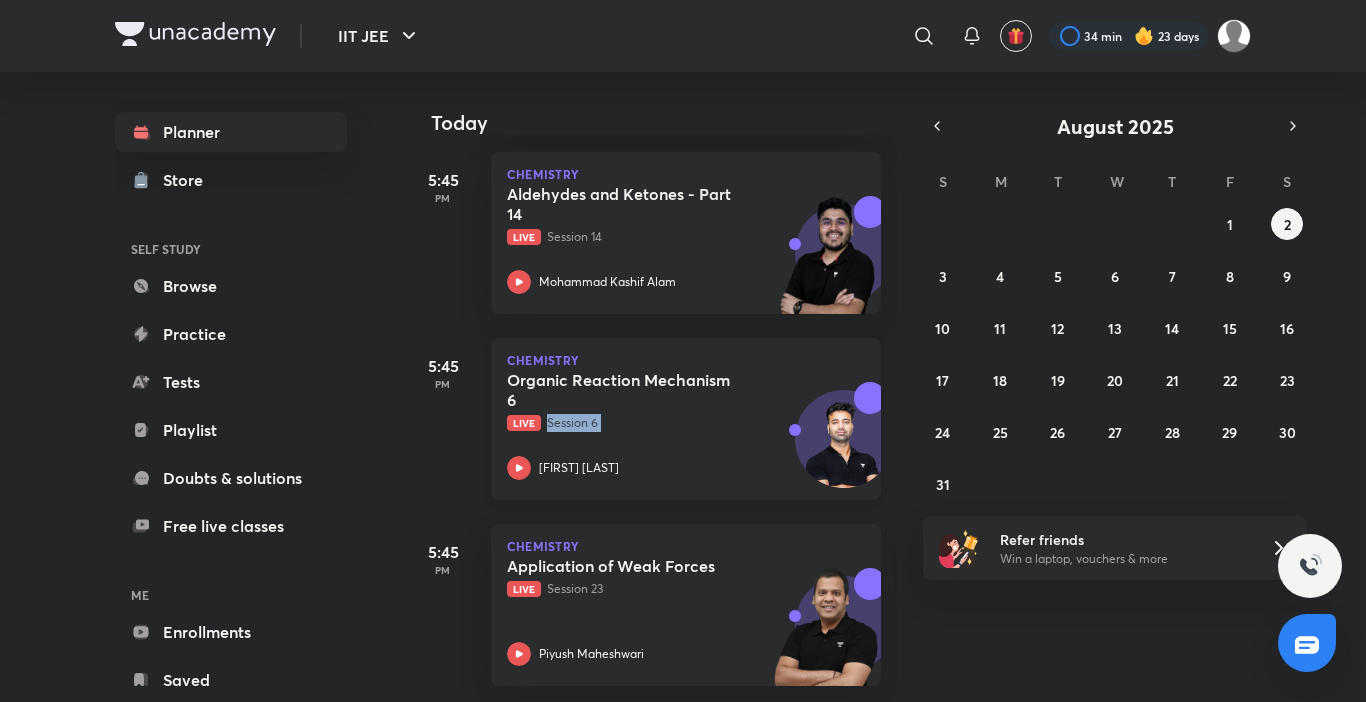 click on "Live Session 6" at bounding box center [664, 423] 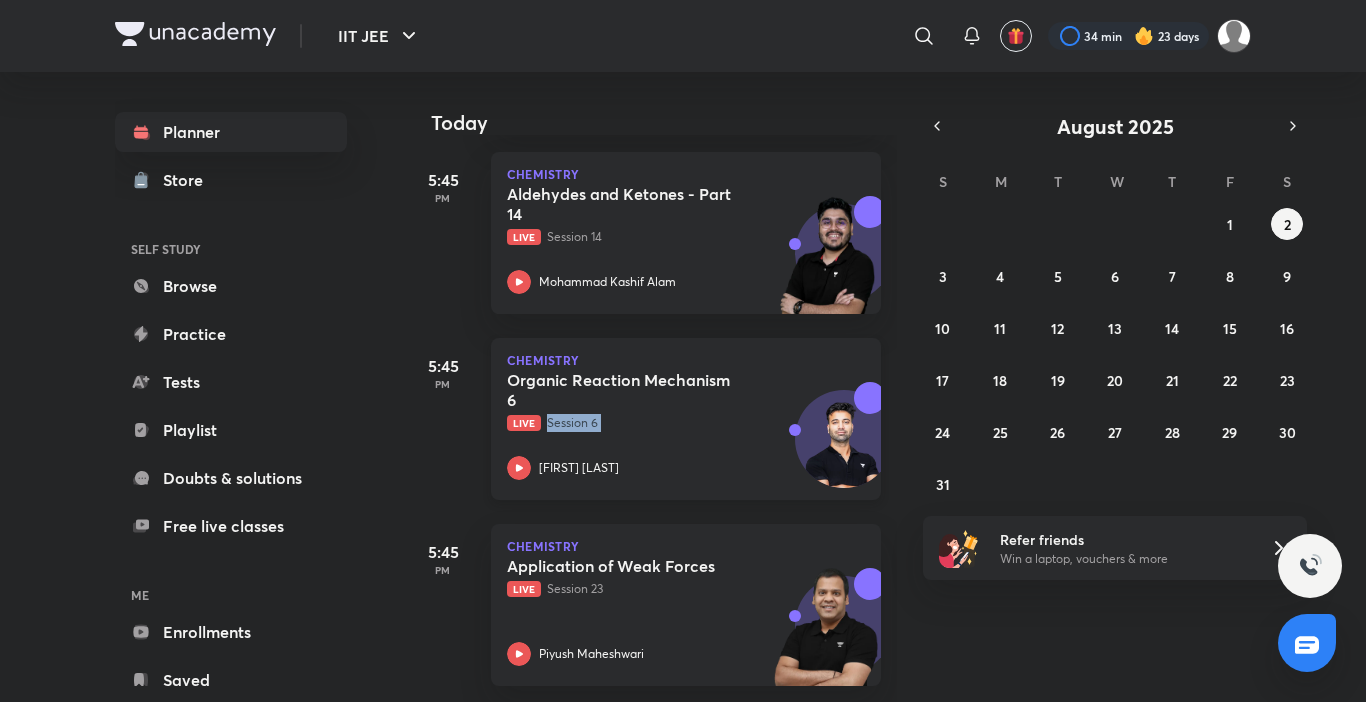 click on "Organic Reaction Mechanism 6 Live Session 6 Mohit Saarim Ryan" at bounding box center [664, 425] 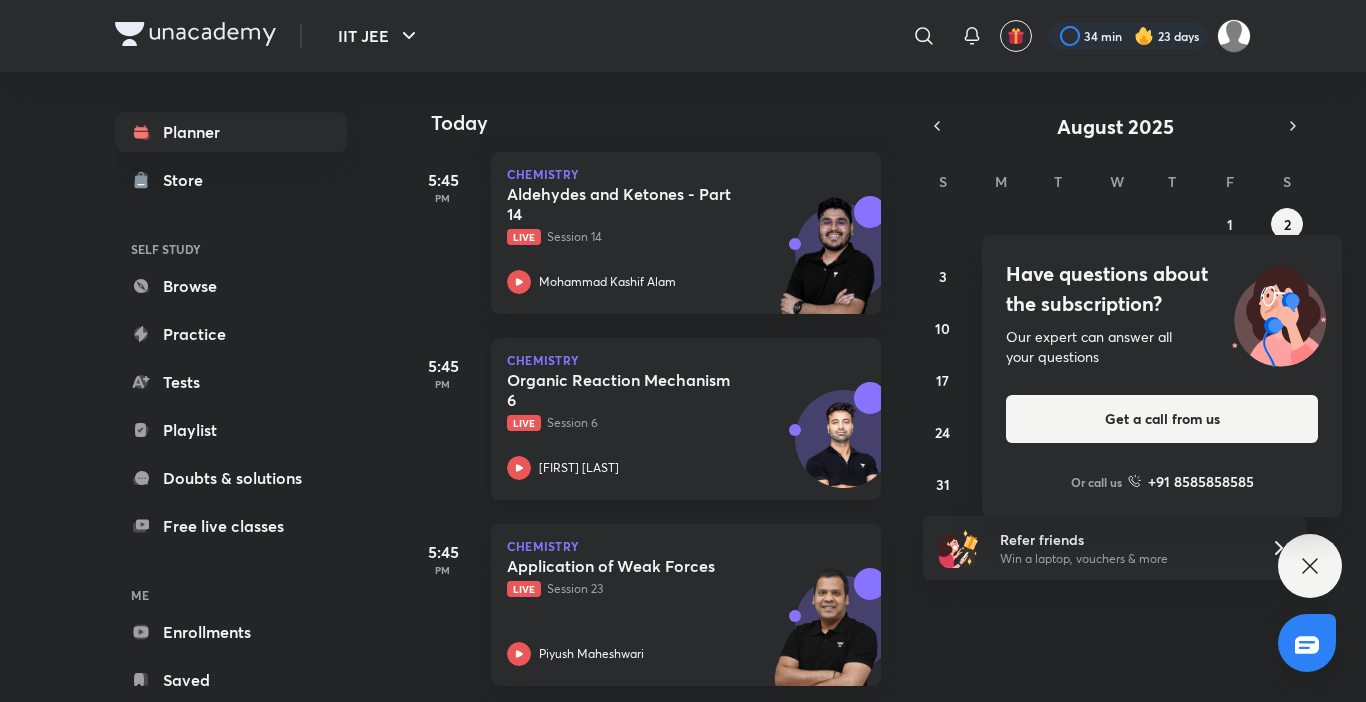 click on "Live Session 6" at bounding box center (664, 423) 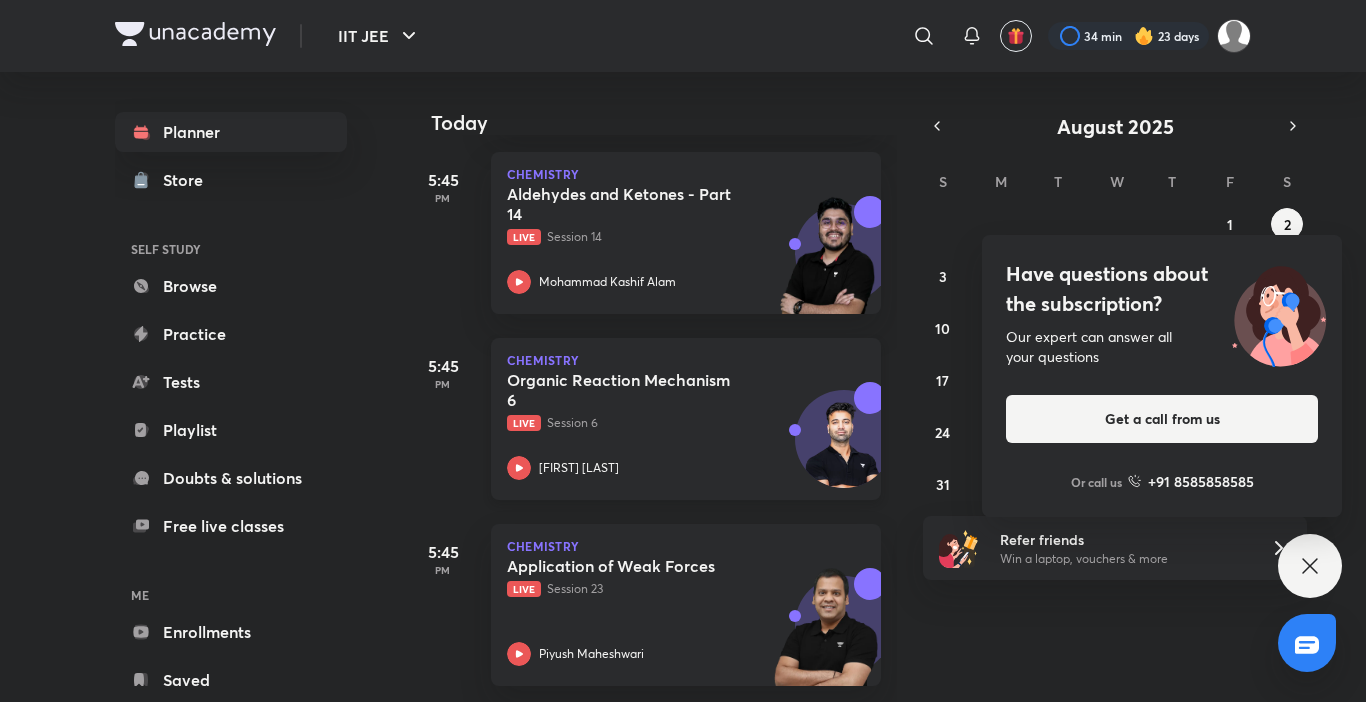 click on "Live Session 6" at bounding box center (664, 423) 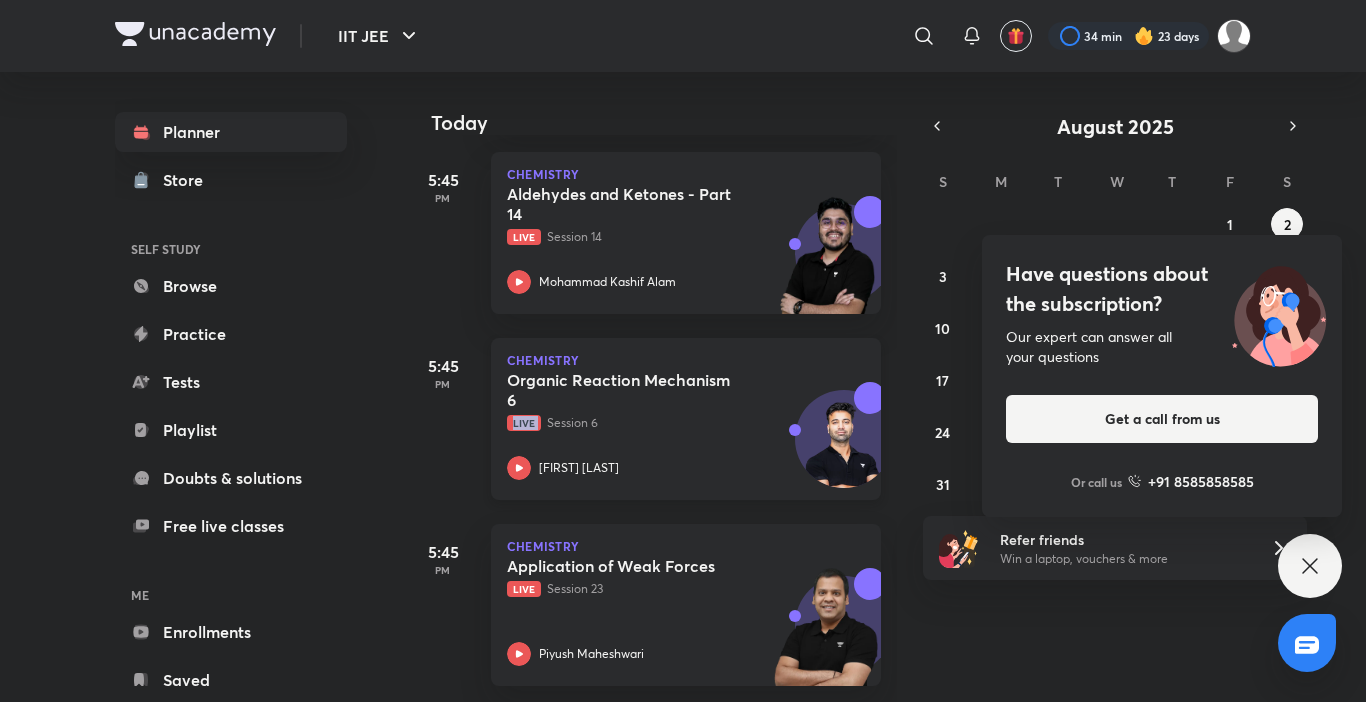 click on "Live Session 6" at bounding box center [664, 423] 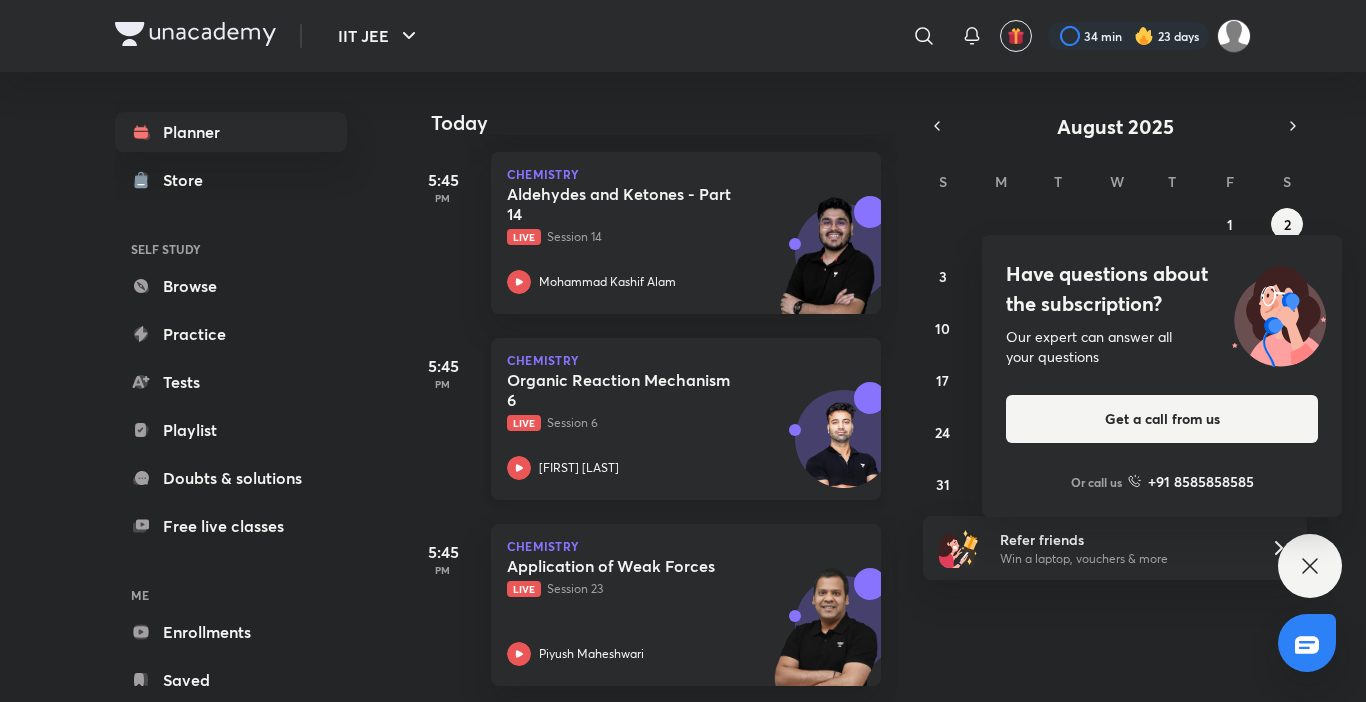 click on "[FIRST] [LAST] [LAST]" at bounding box center [579, 468] 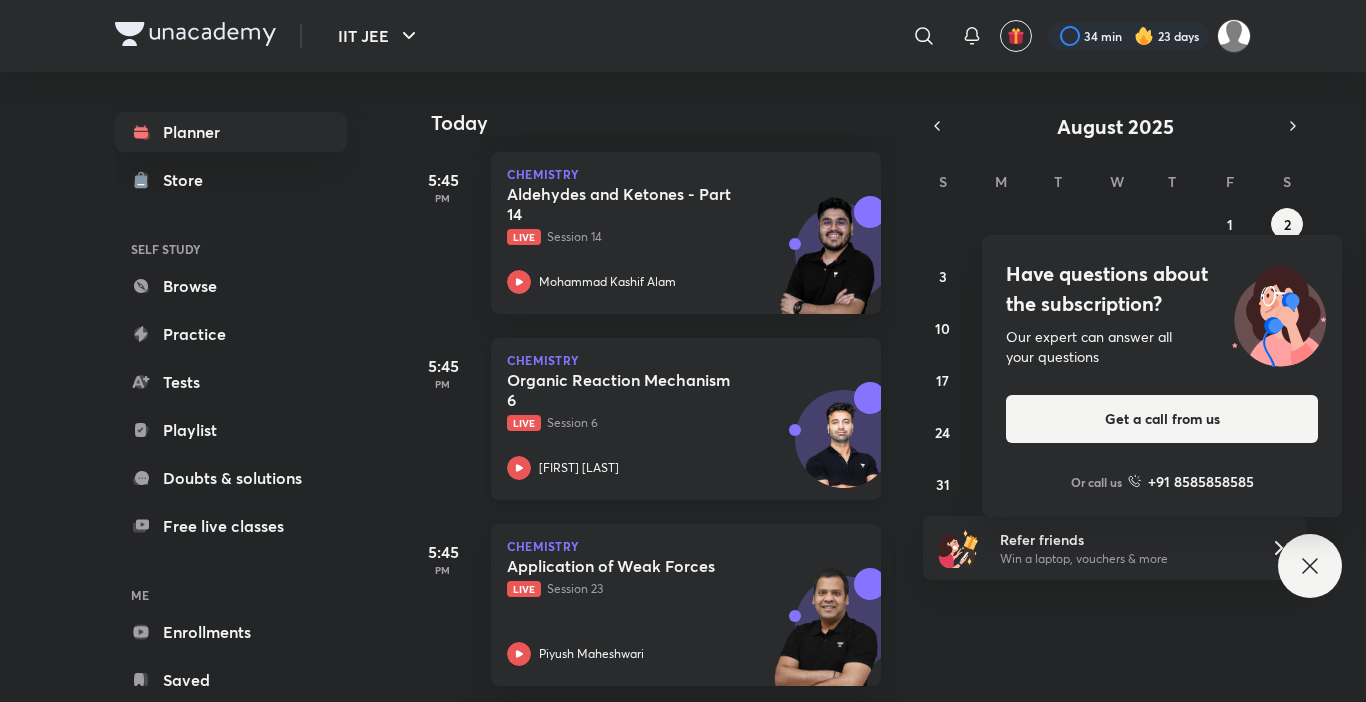 click on "Chemistry Organic Reaction Mechanism 6 Live Session 6 Mohit Saarim Ryan" at bounding box center [686, 419] 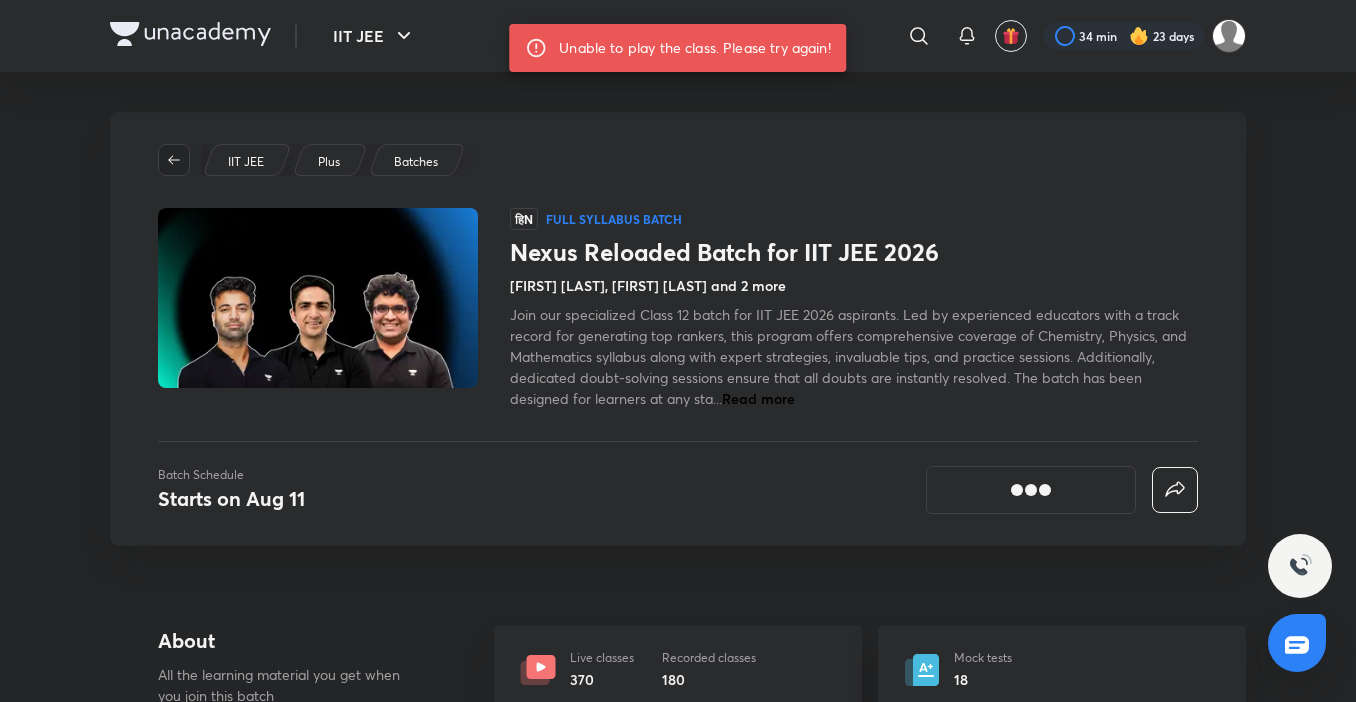 click at bounding box center [174, 160] 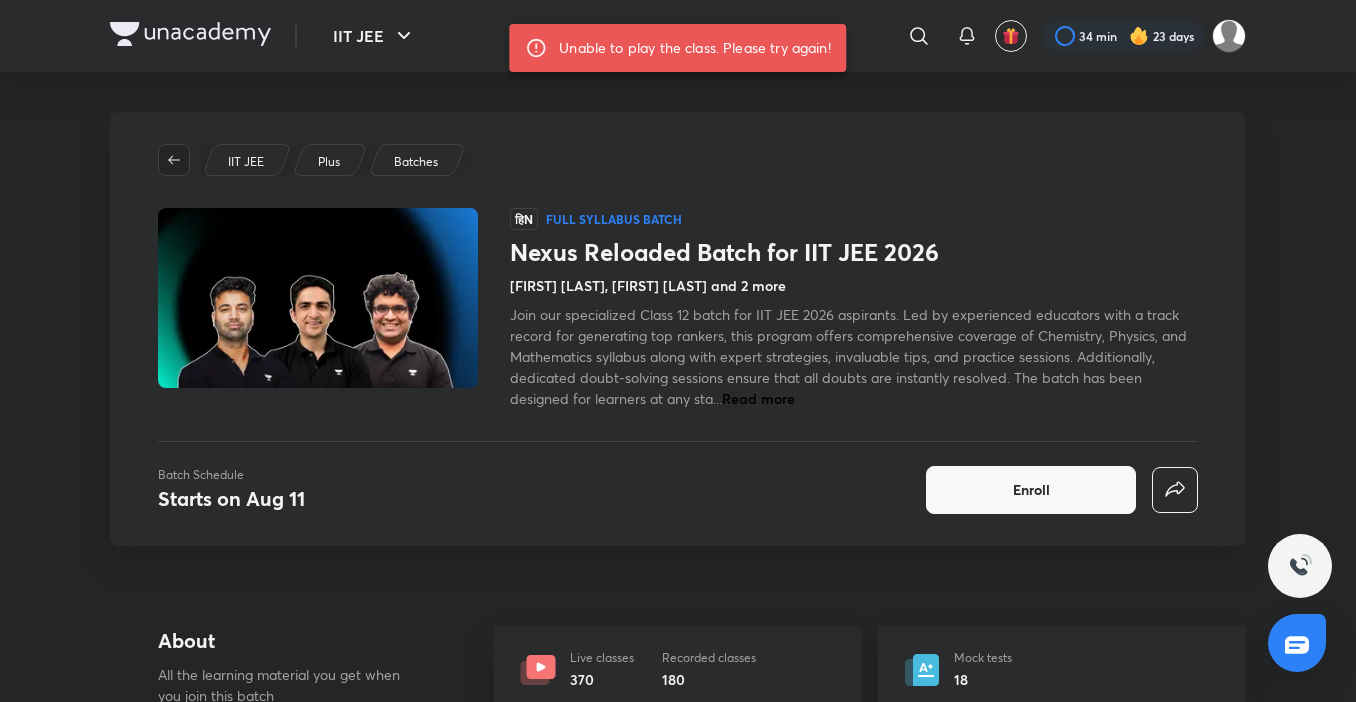 click at bounding box center (174, 160) 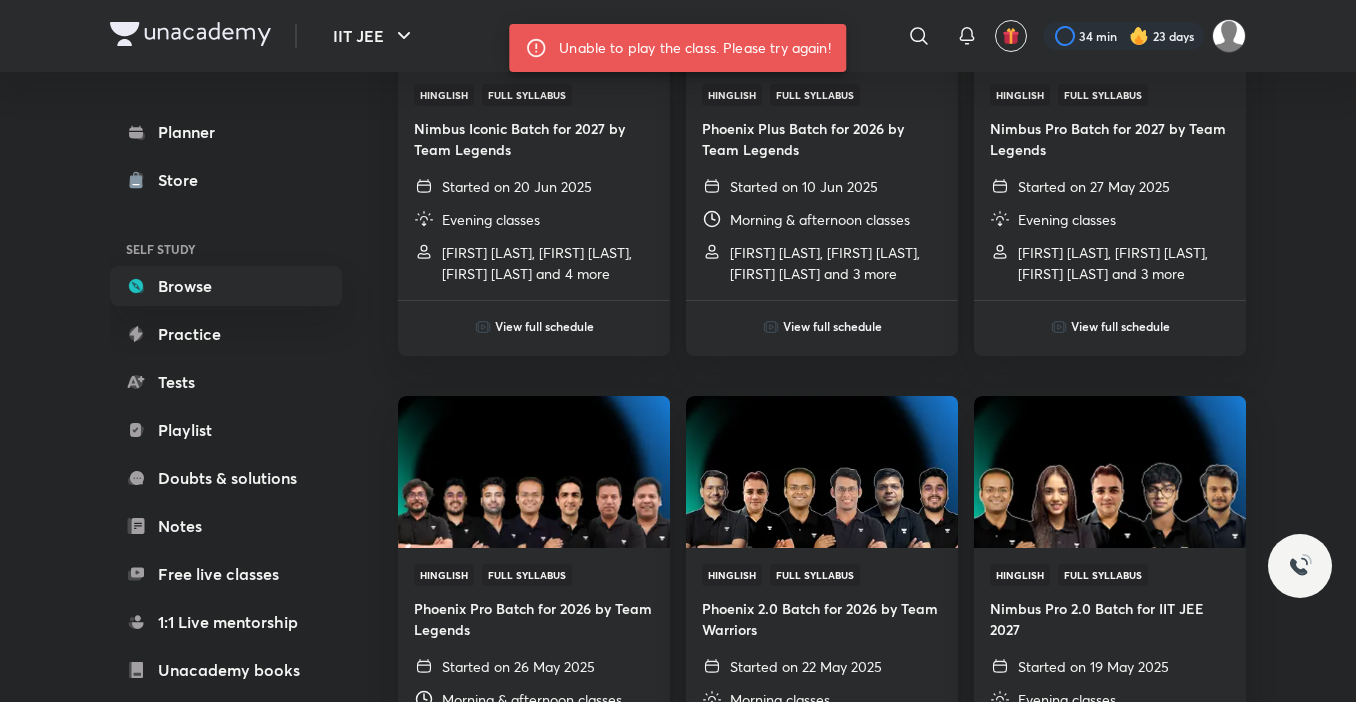 scroll, scrollTop: 1526, scrollLeft: 0, axis: vertical 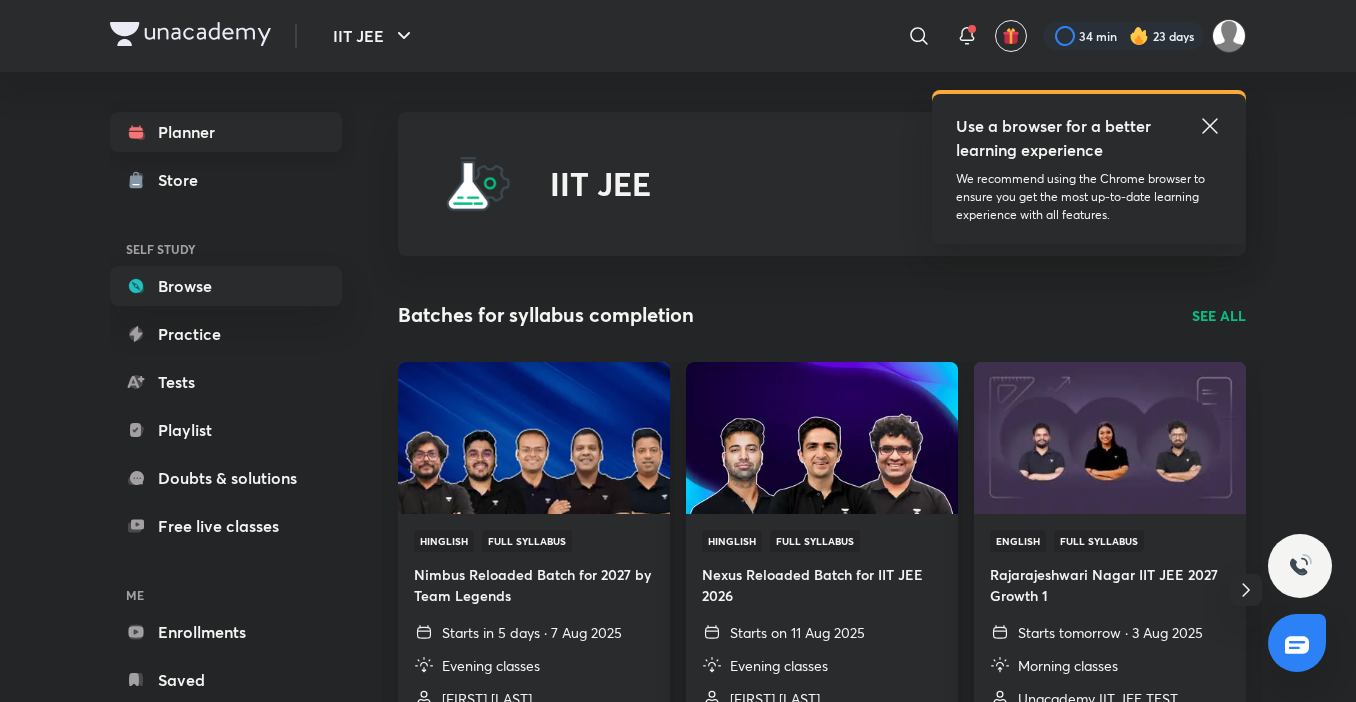 drag, startPoint x: 204, startPoint y: 138, endPoint x: 221, endPoint y: 143, distance: 17.720045 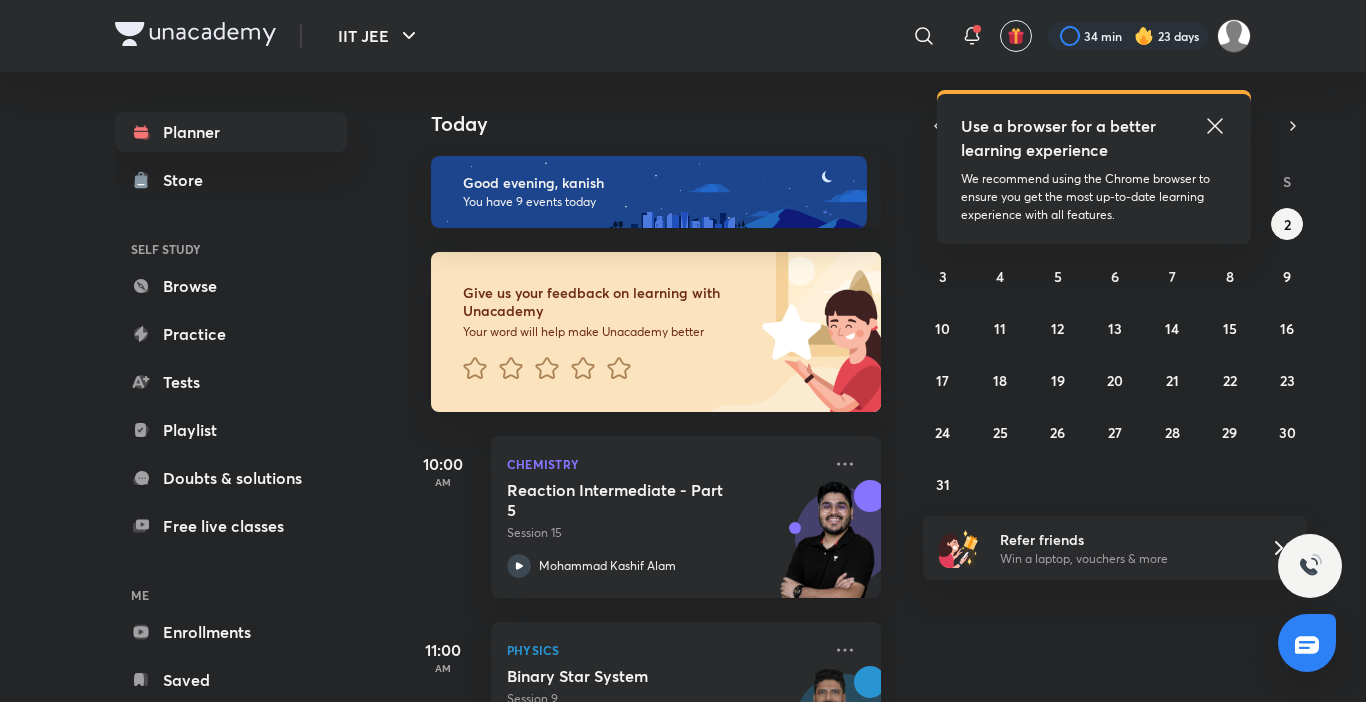 click 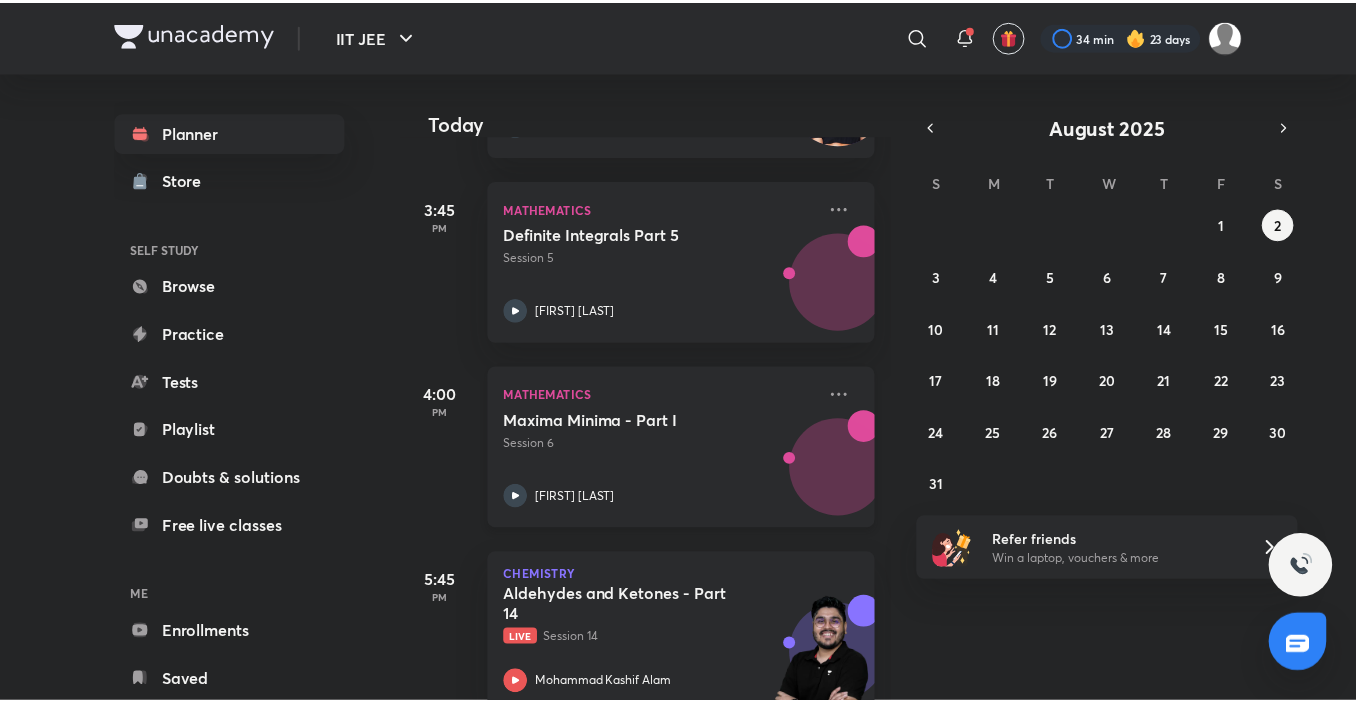 scroll, scrollTop: 1415, scrollLeft: 0, axis: vertical 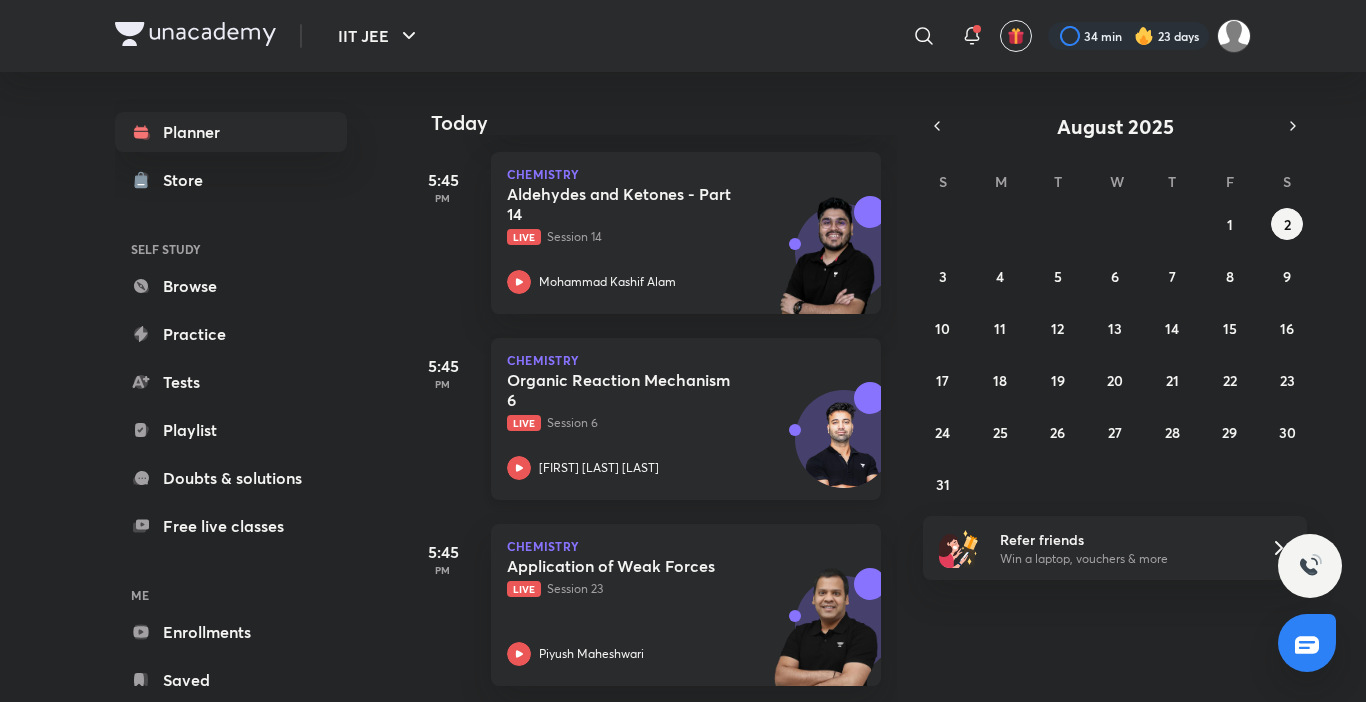click on "Organic Reaction Mechanism 6" at bounding box center (631, 390) 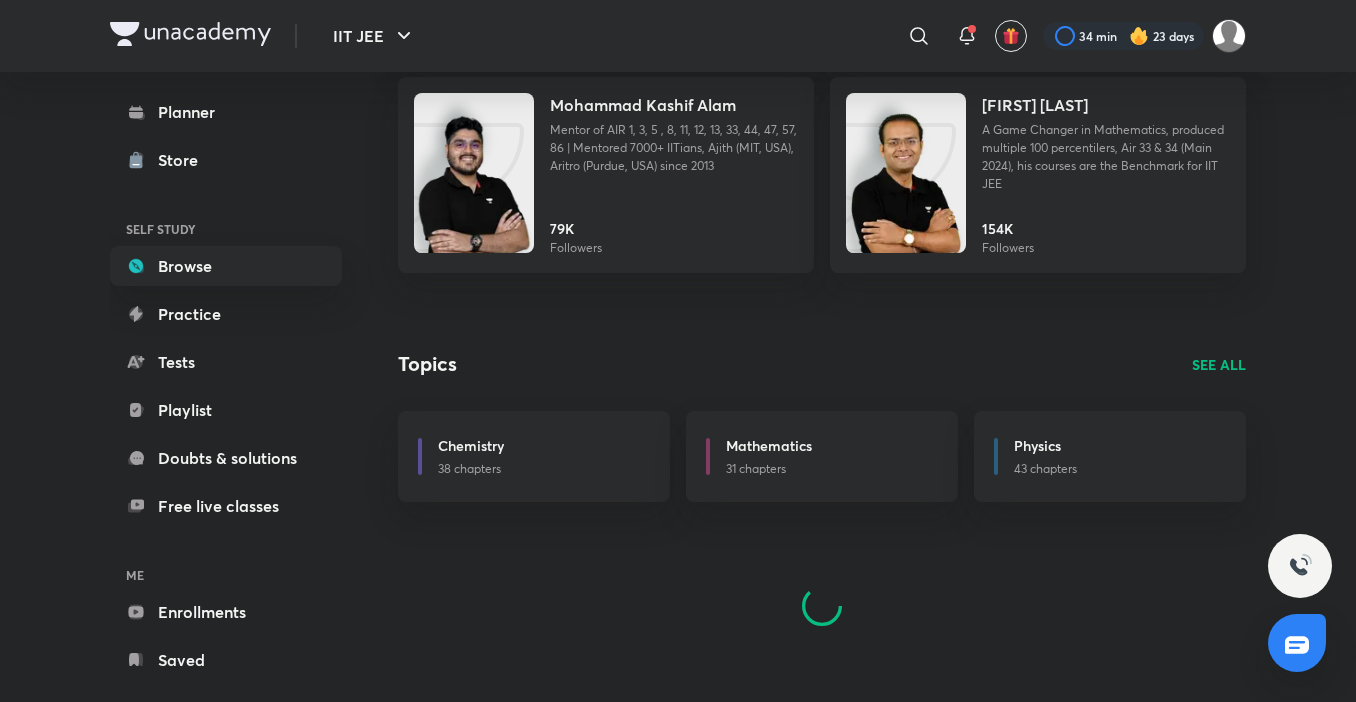 scroll, scrollTop: 0, scrollLeft: 0, axis: both 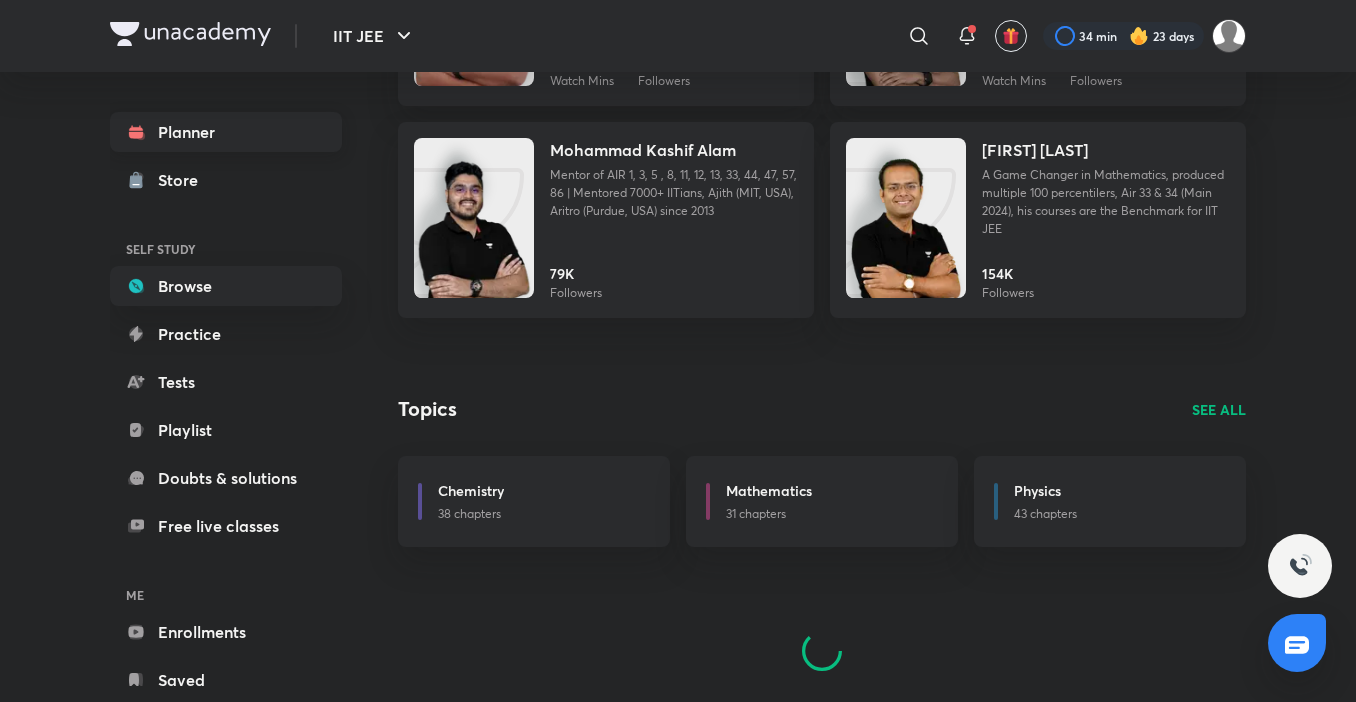 click on "Planner" at bounding box center (226, 132) 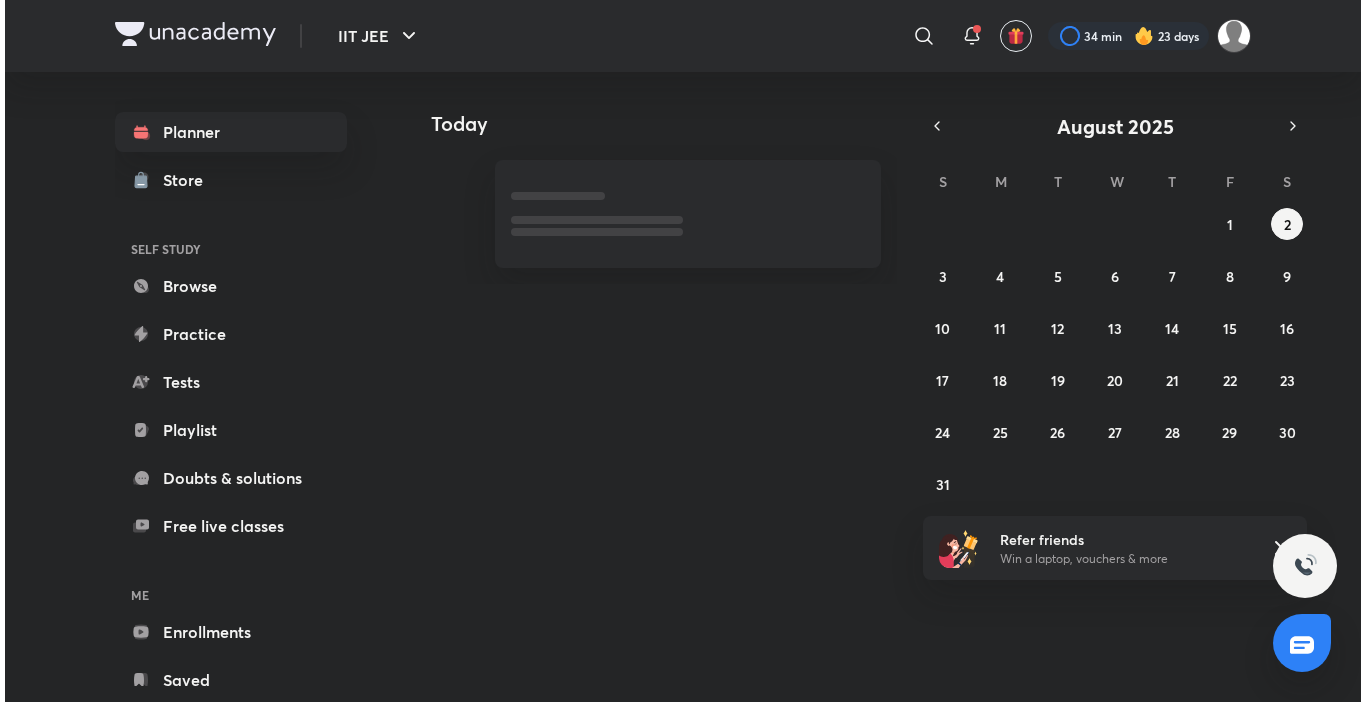 scroll, scrollTop: 0, scrollLeft: 0, axis: both 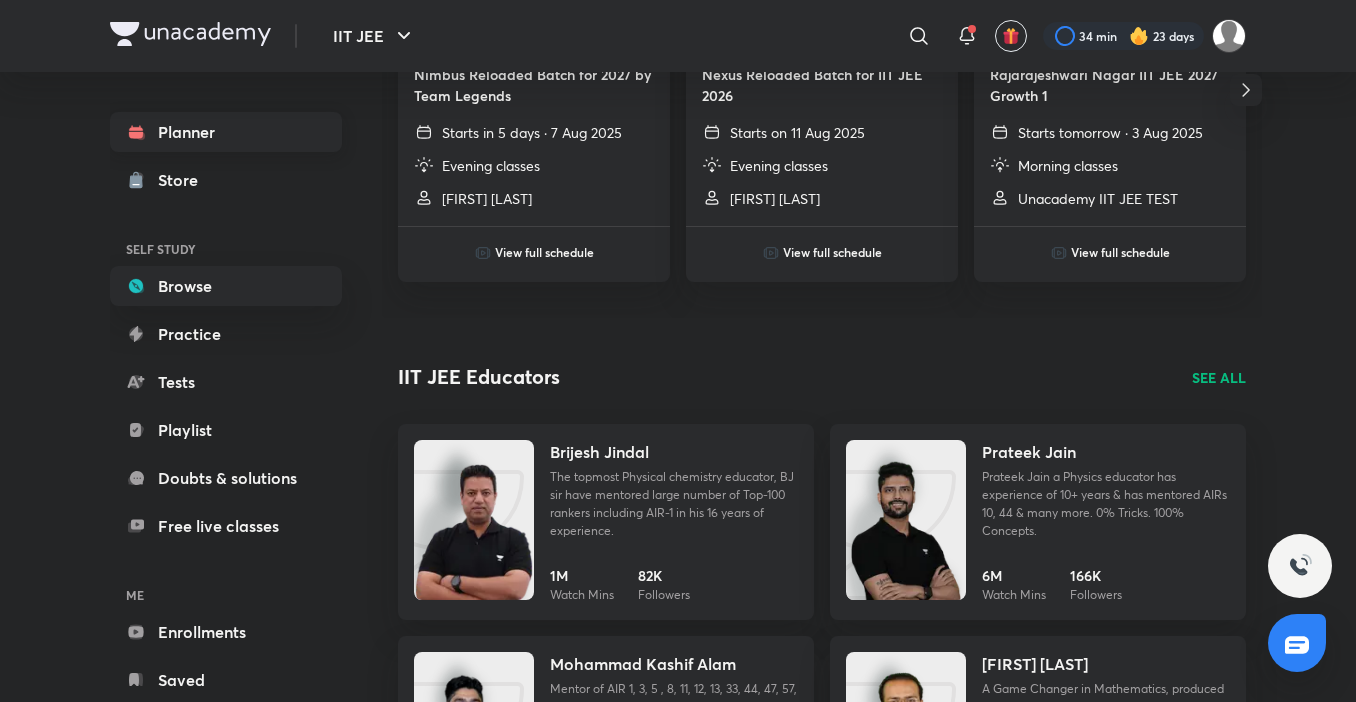 click on "Planner" at bounding box center (226, 132) 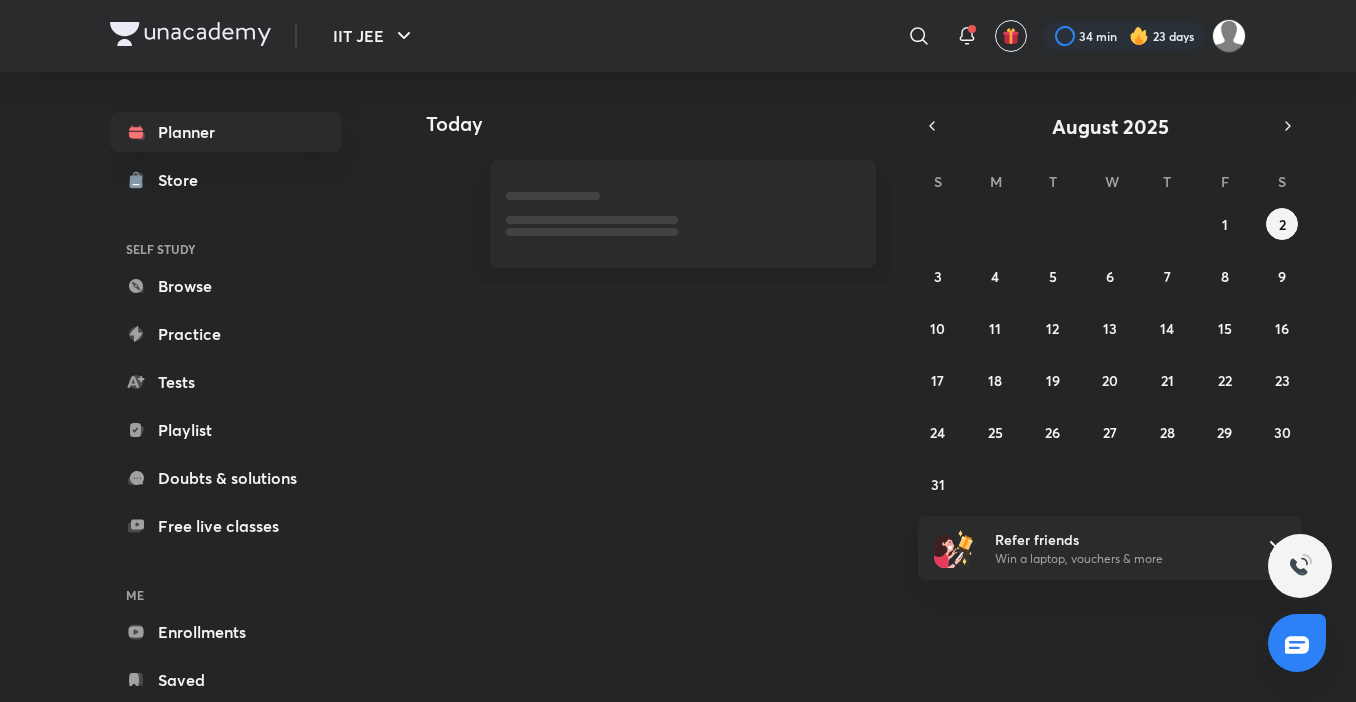scroll, scrollTop: 0, scrollLeft: 0, axis: both 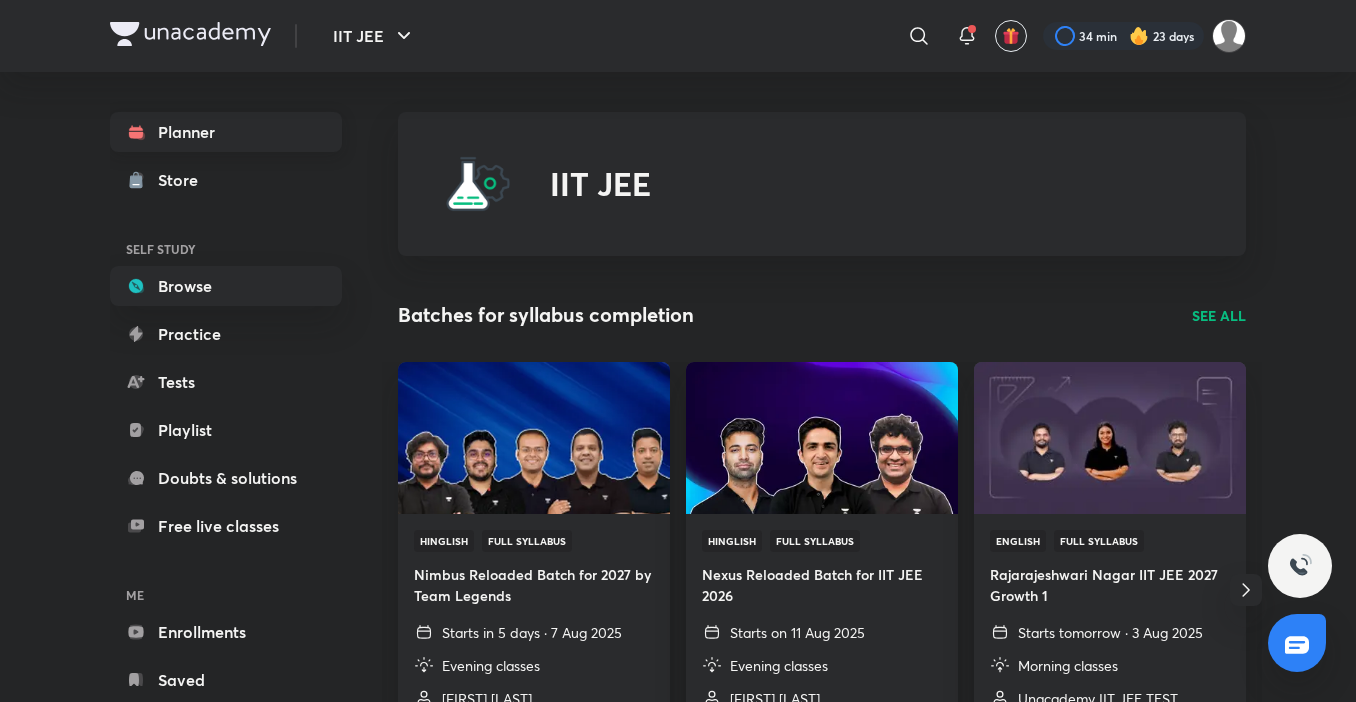 click on "Planner" at bounding box center [226, 132] 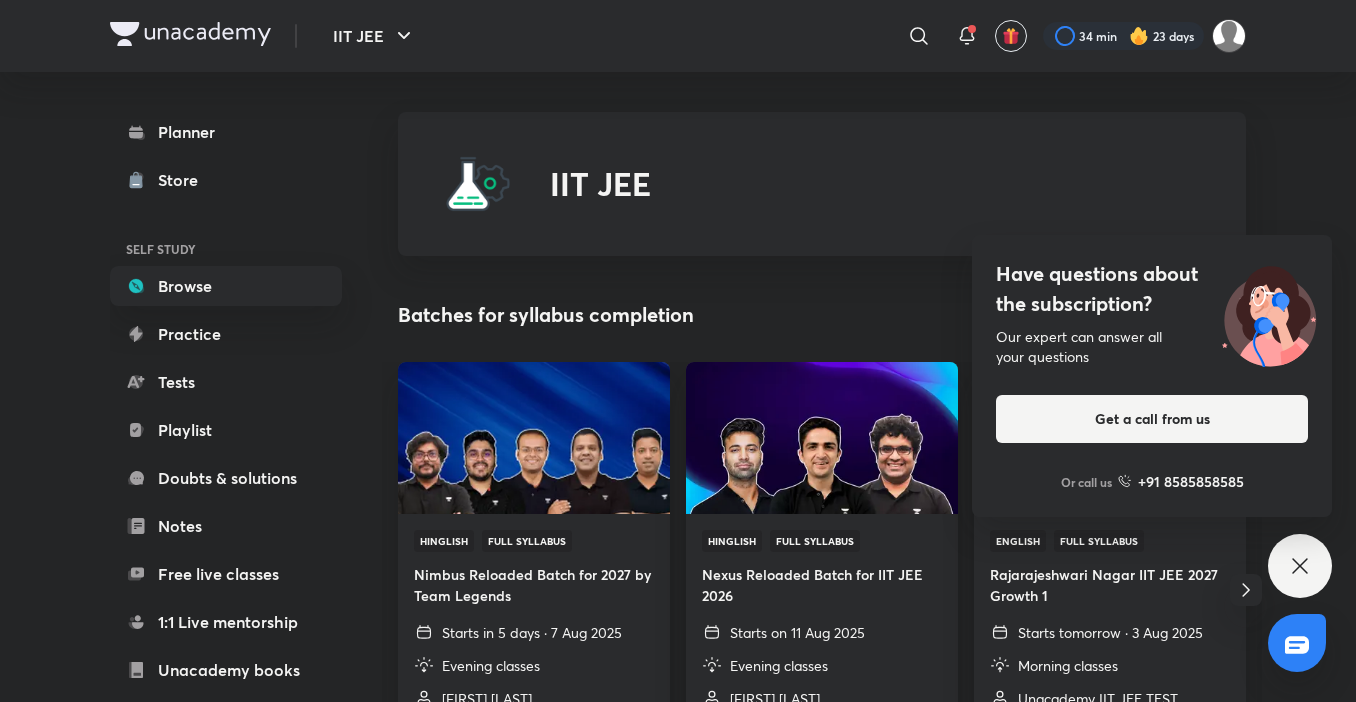click 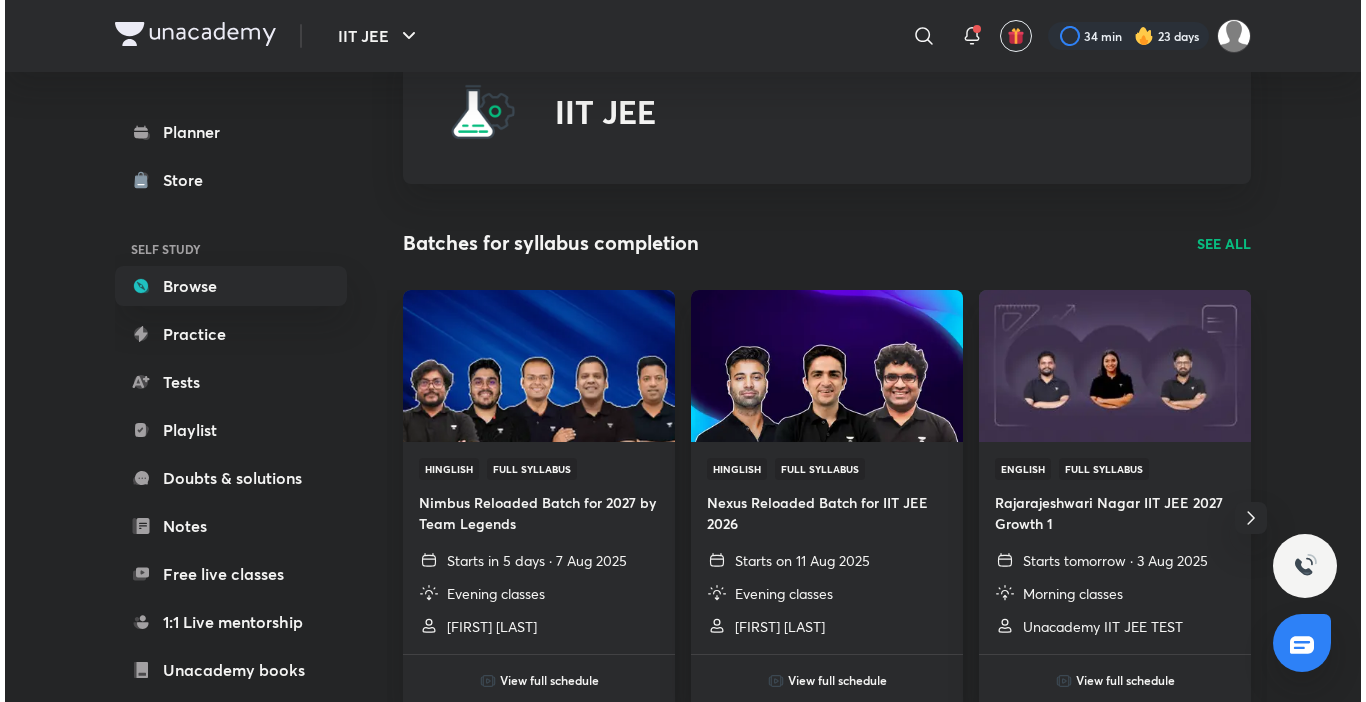 scroll, scrollTop: 0, scrollLeft: 0, axis: both 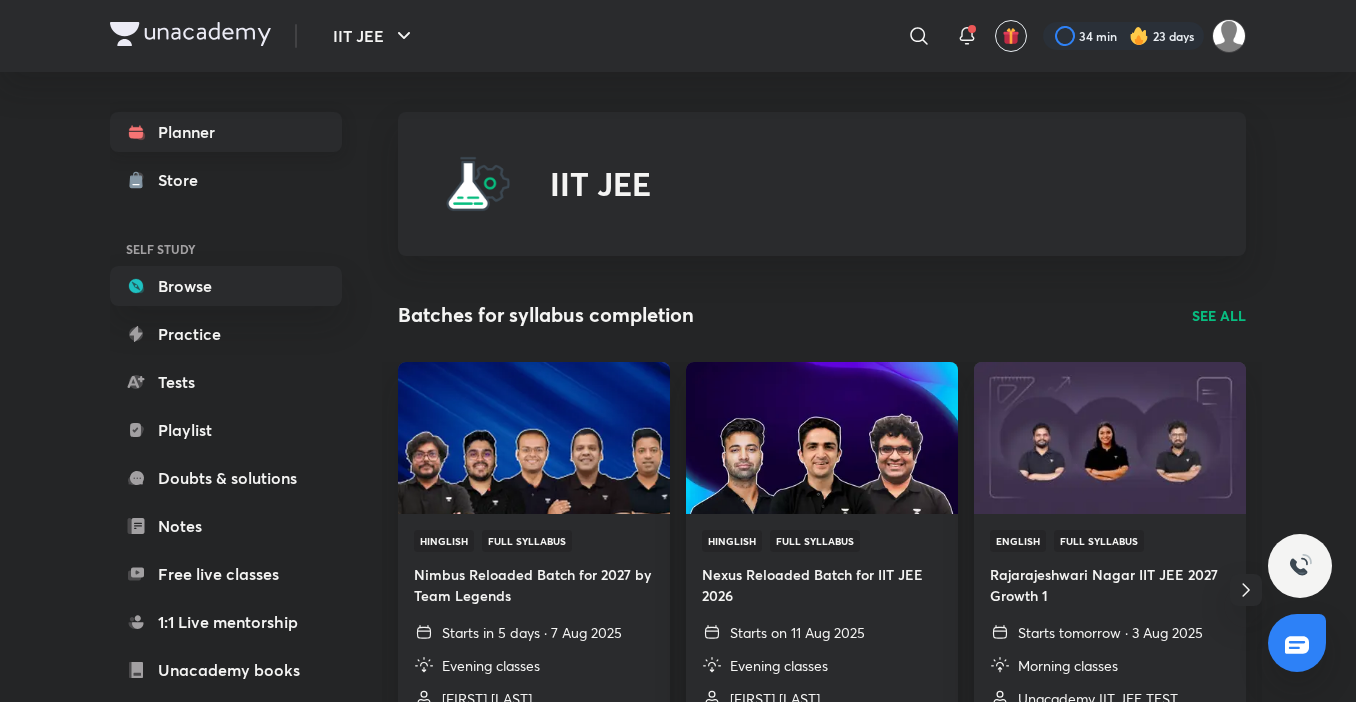 click on "Planner" at bounding box center [226, 132] 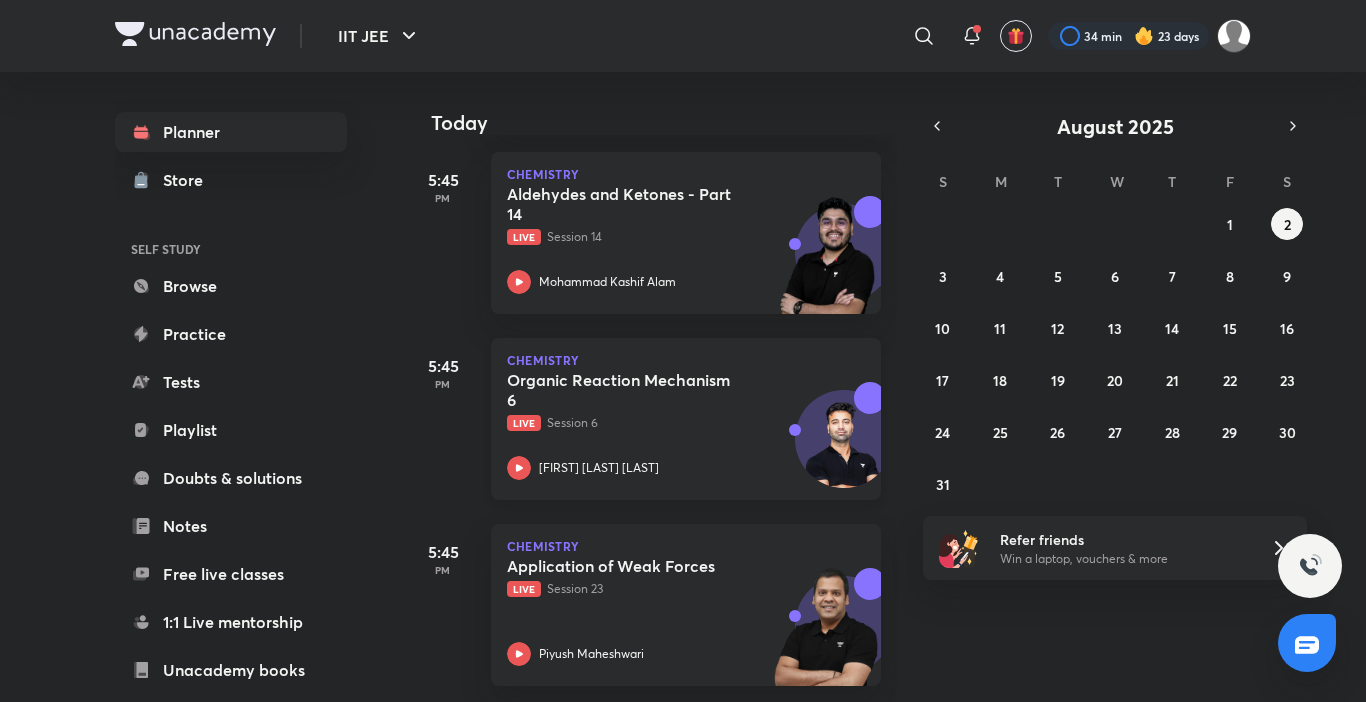 scroll, scrollTop: 1415, scrollLeft: 0, axis: vertical 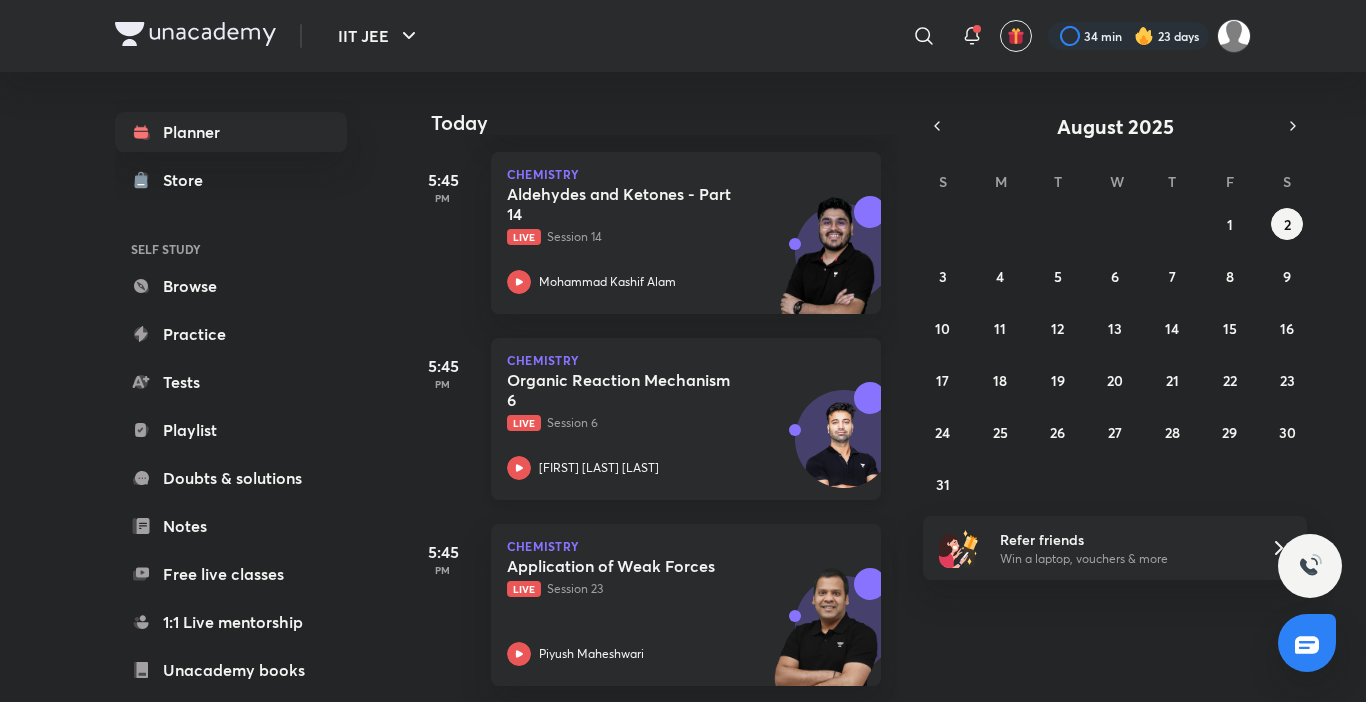click on "Organic Reaction Mechanism 6 Live Session 6" at bounding box center [664, 401] 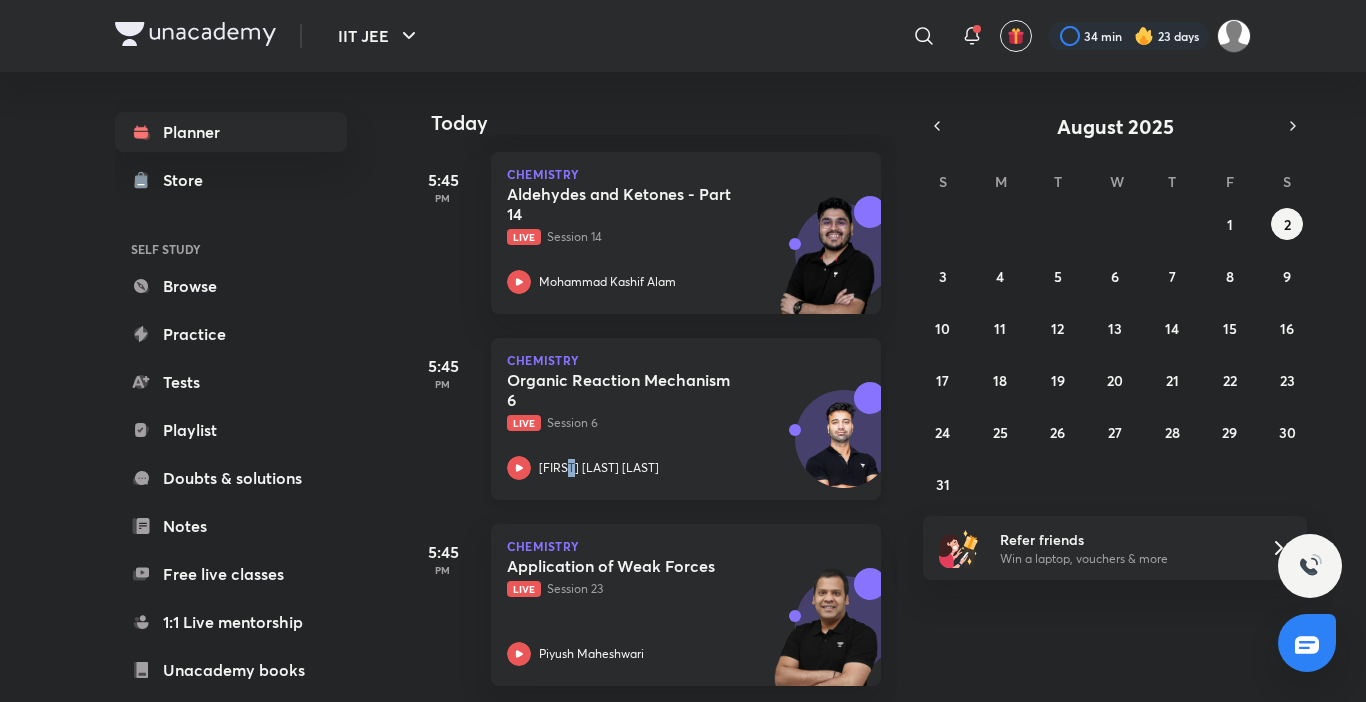 click on "[FIRST] [LAST] [LAST]" at bounding box center (664, 468) 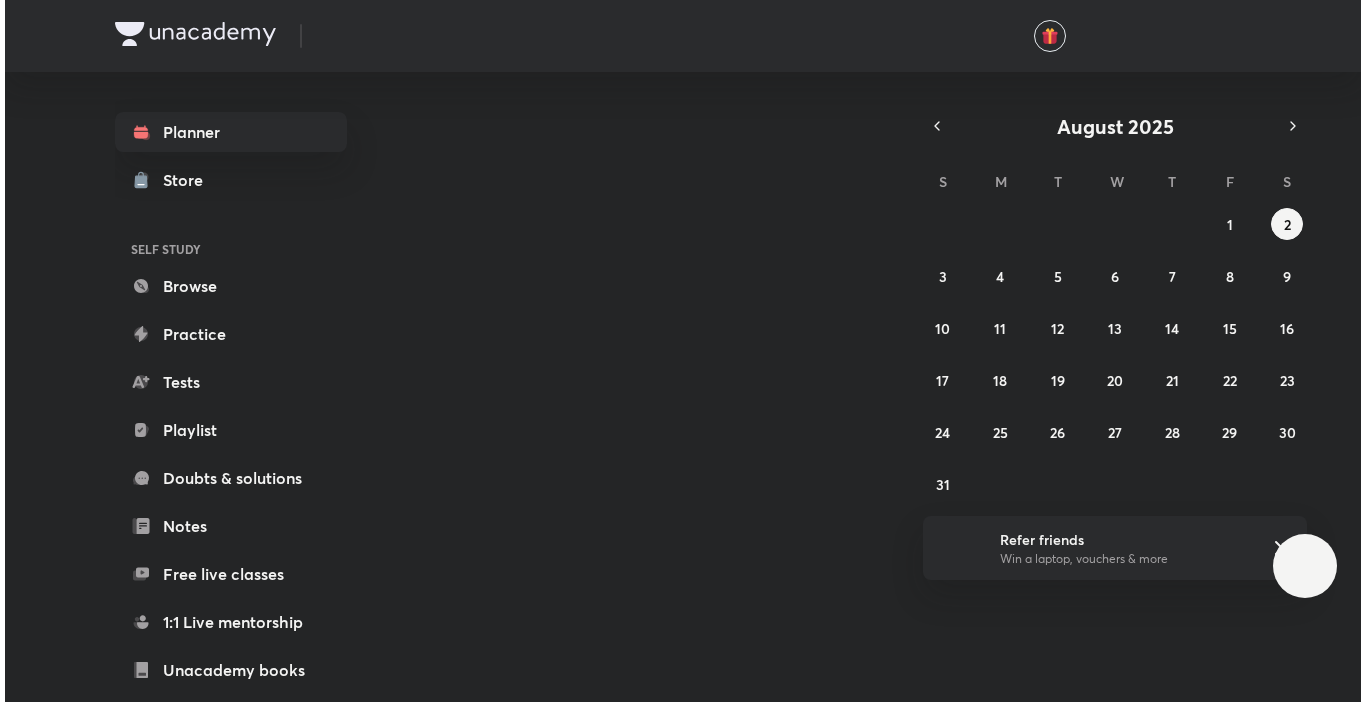 scroll, scrollTop: 0, scrollLeft: 0, axis: both 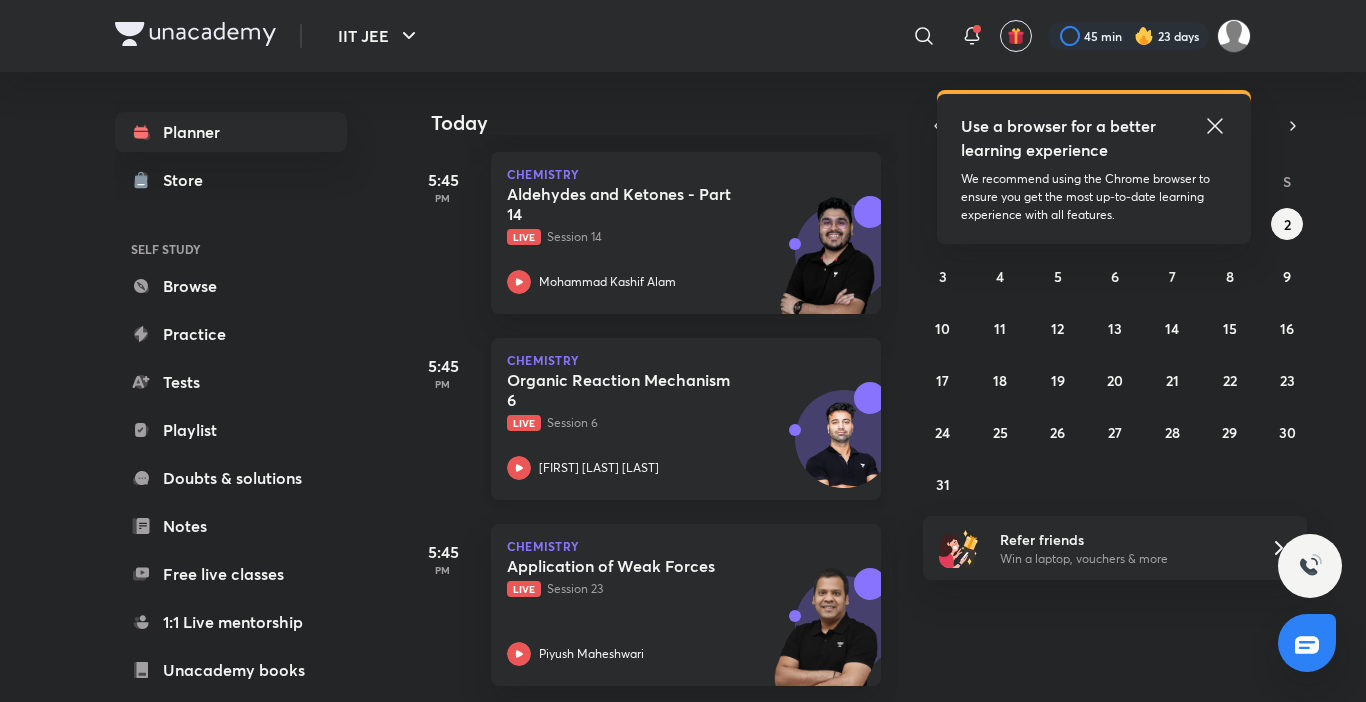 click on "Organic Reaction Mechanism 6" at bounding box center [631, 390] 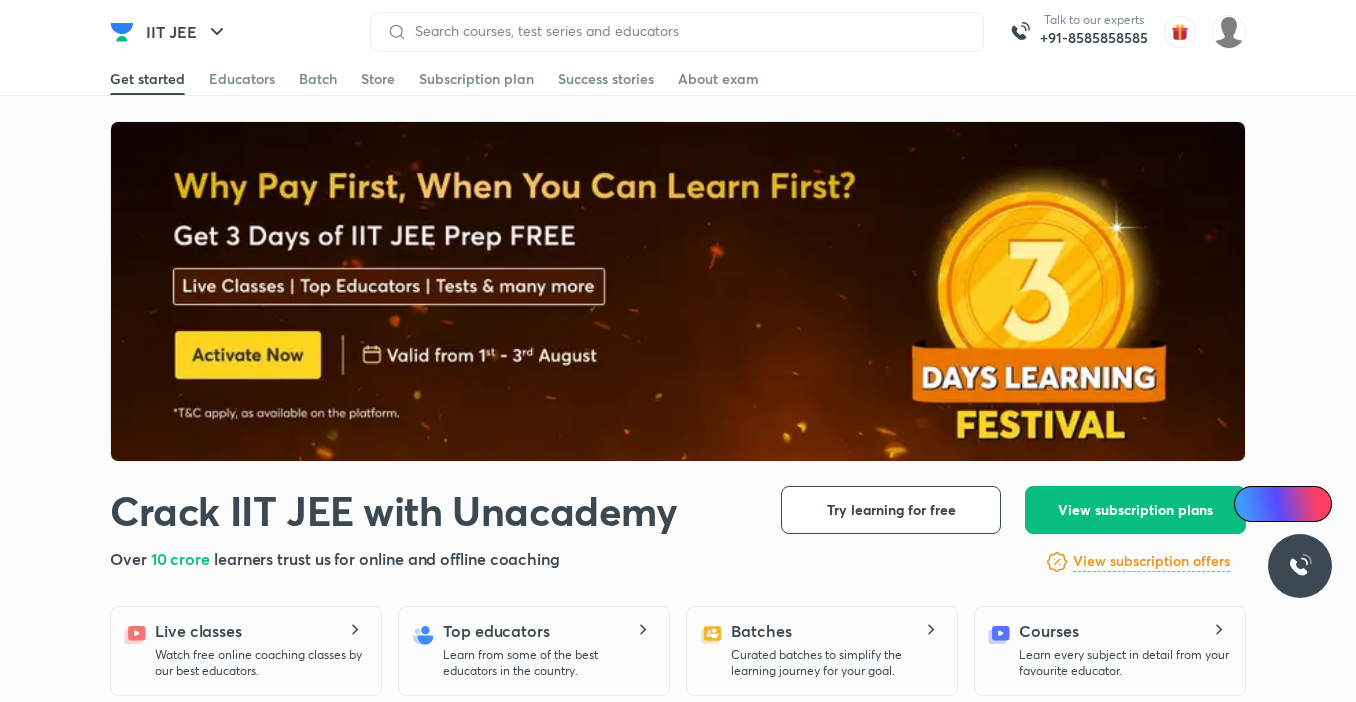 scroll, scrollTop: 0, scrollLeft: 0, axis: both 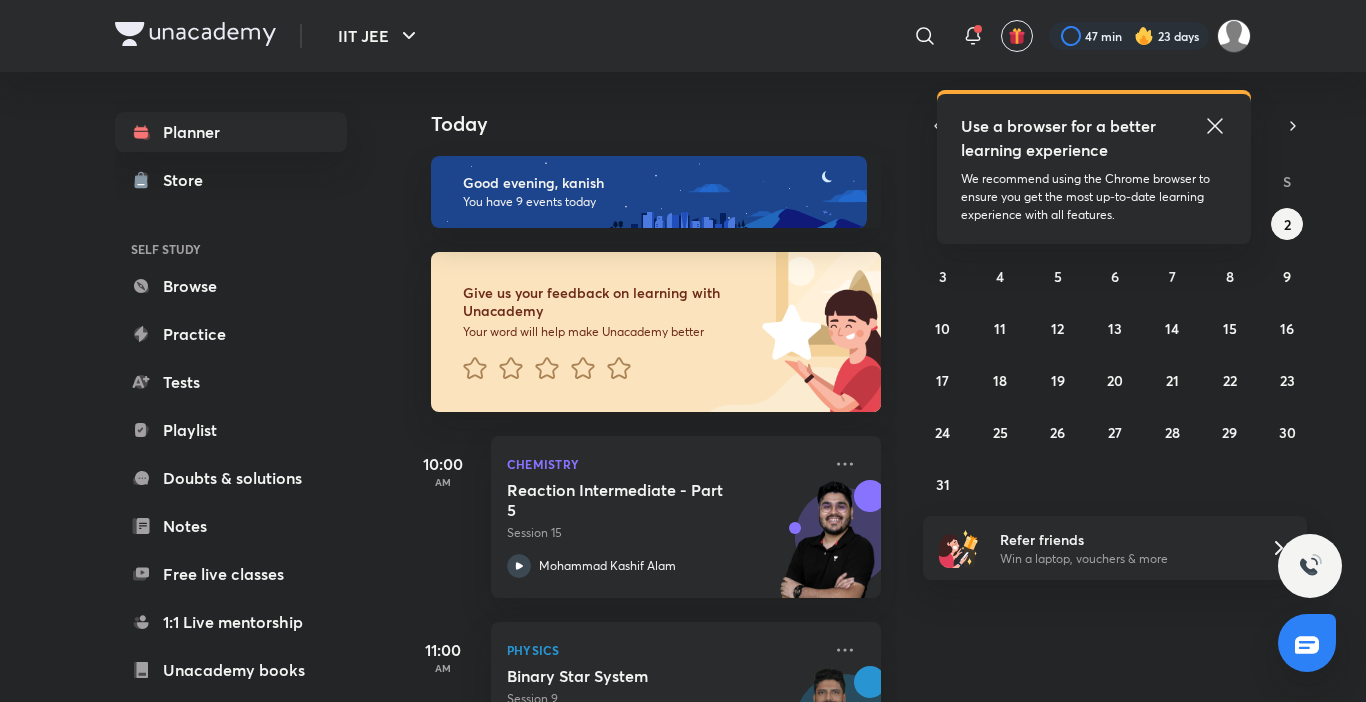 click 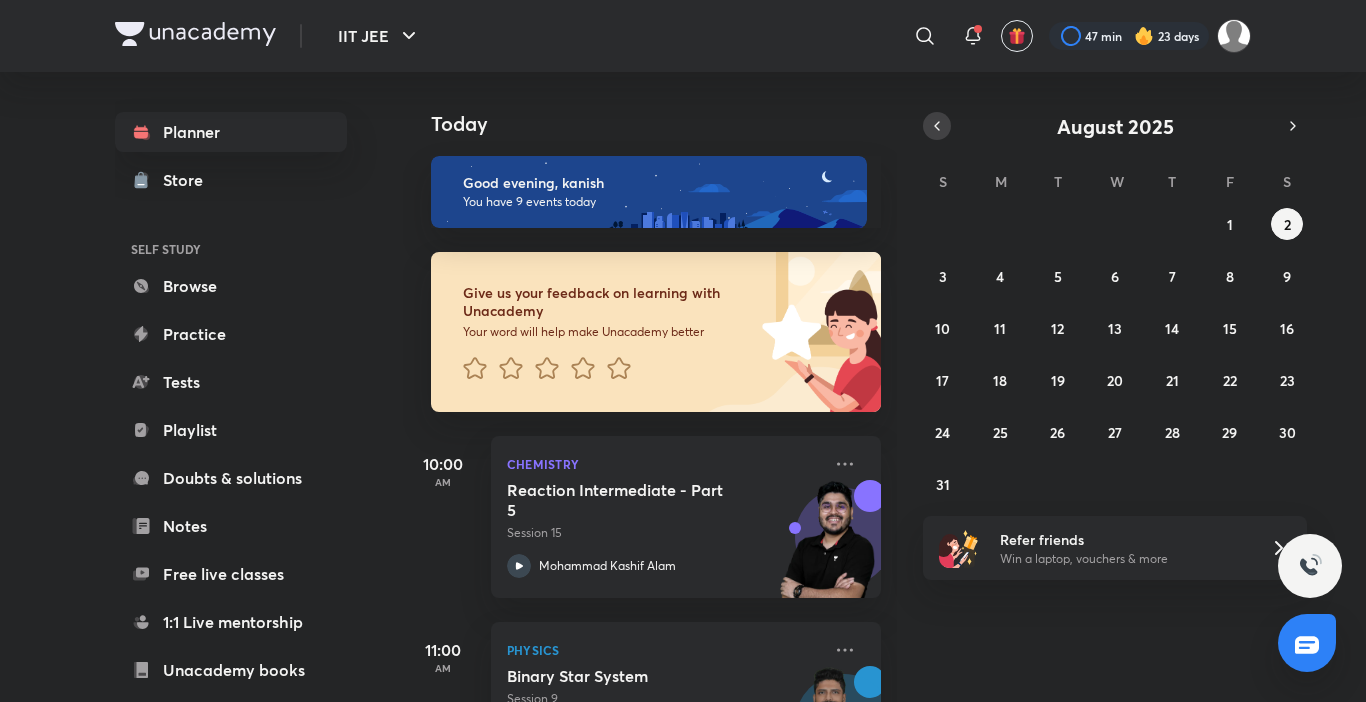 click 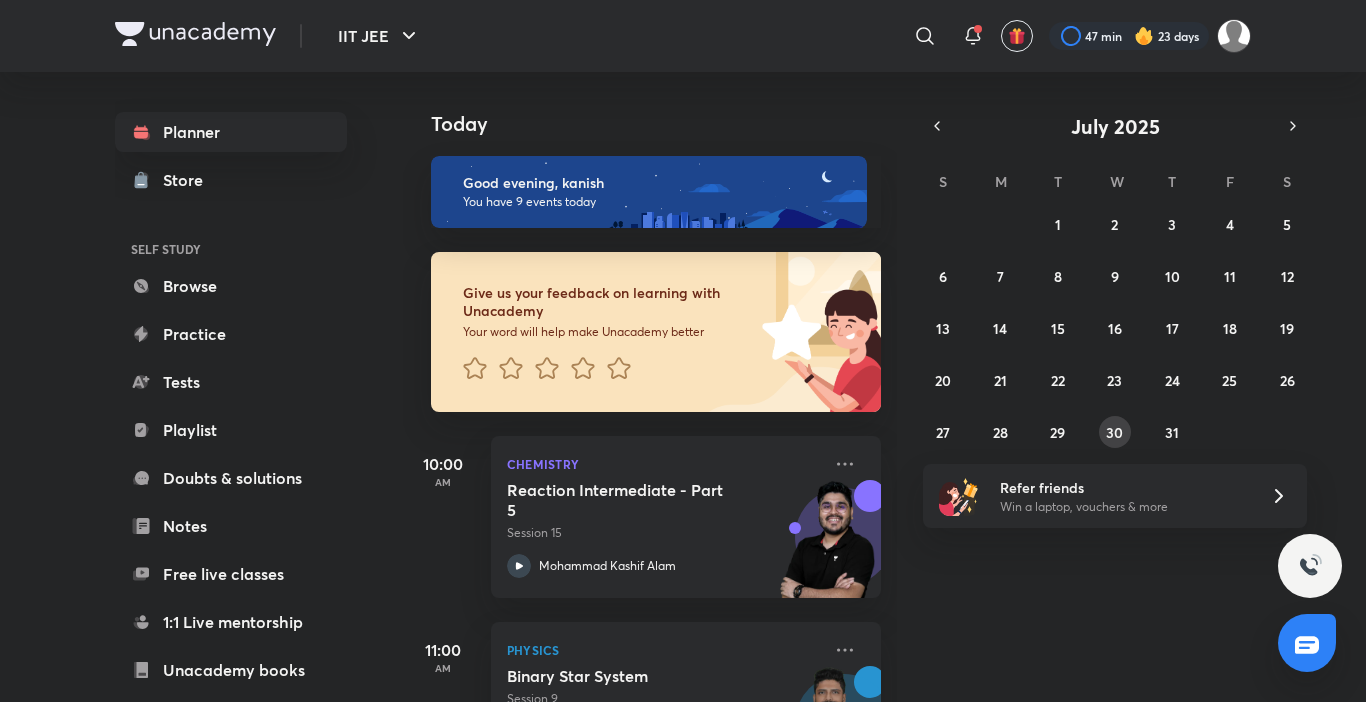 click on "30" at bounding box center [1115, 432] 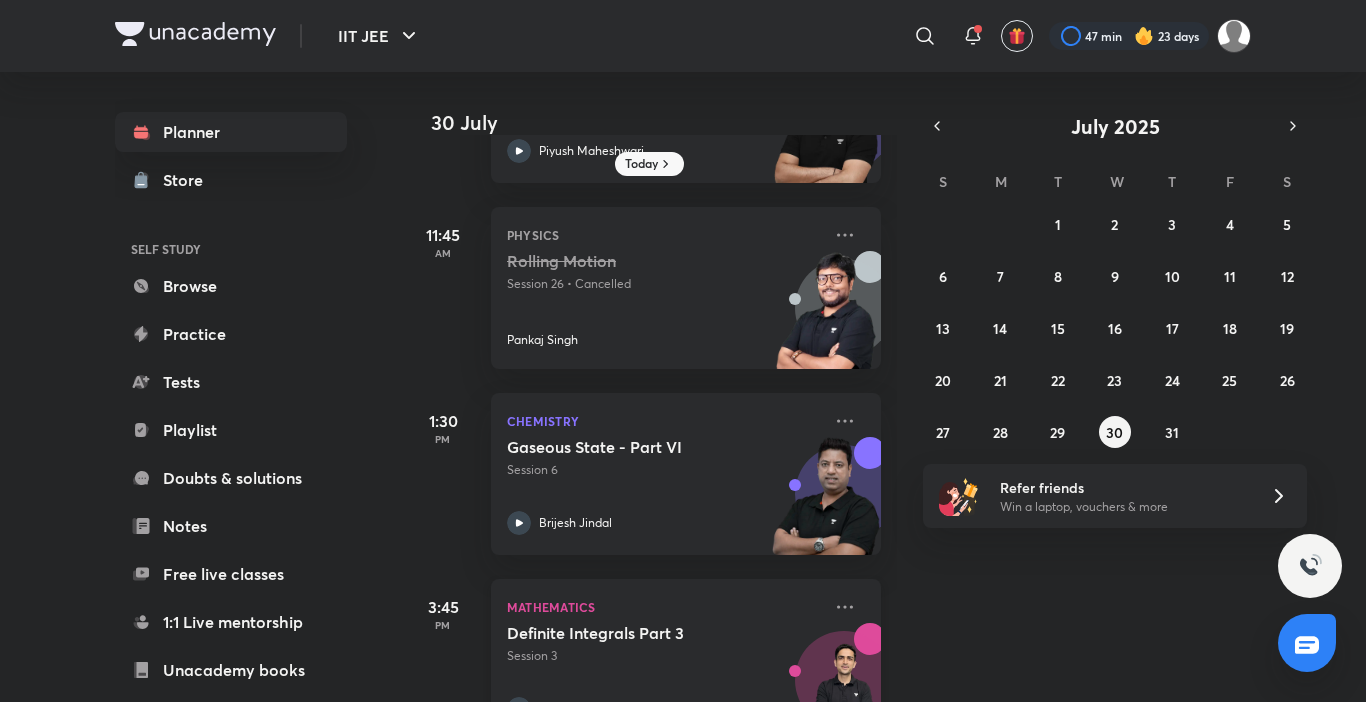 scroll, scrollTop: 639, scrollLeft: 0, axis: vertical 